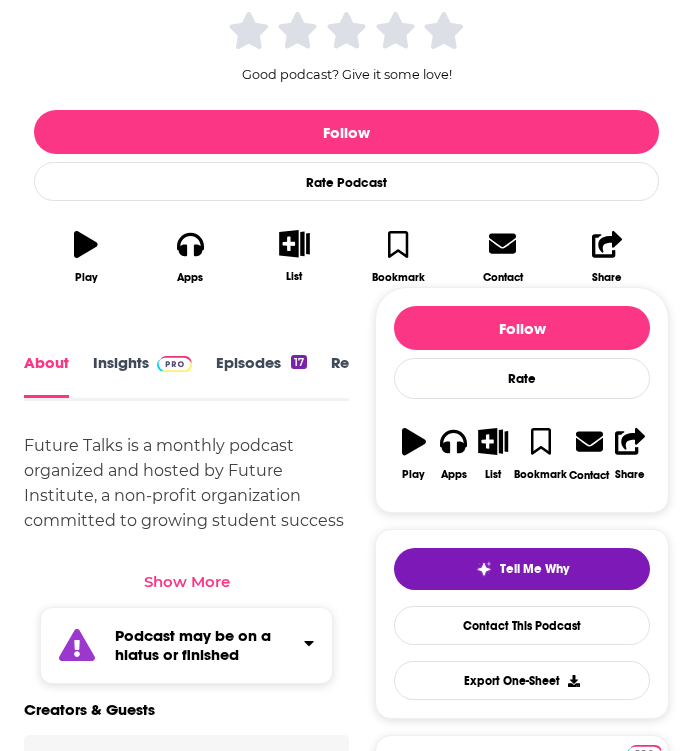 scroll, scrollTop: 467, scrollLeft: 0, axis: vertical 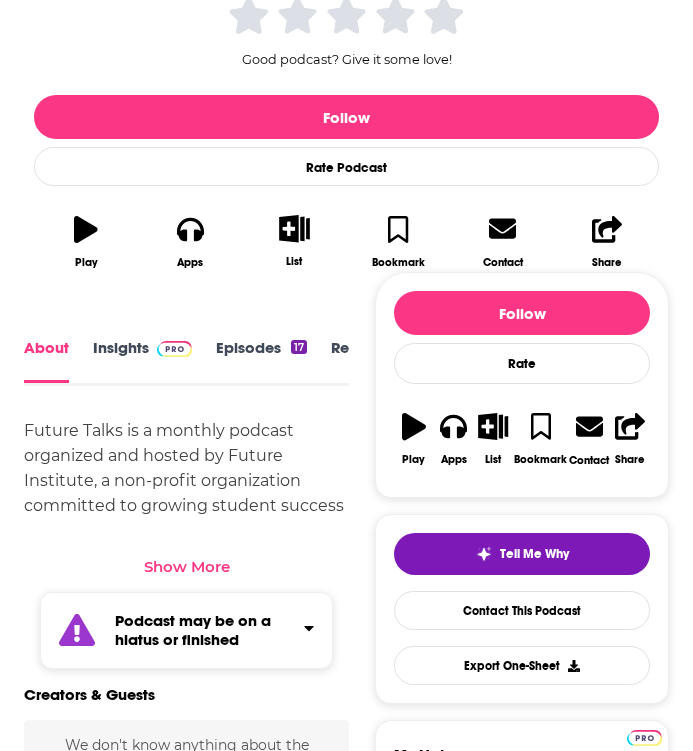 click on "Show More" at bounding box center (187, 566) 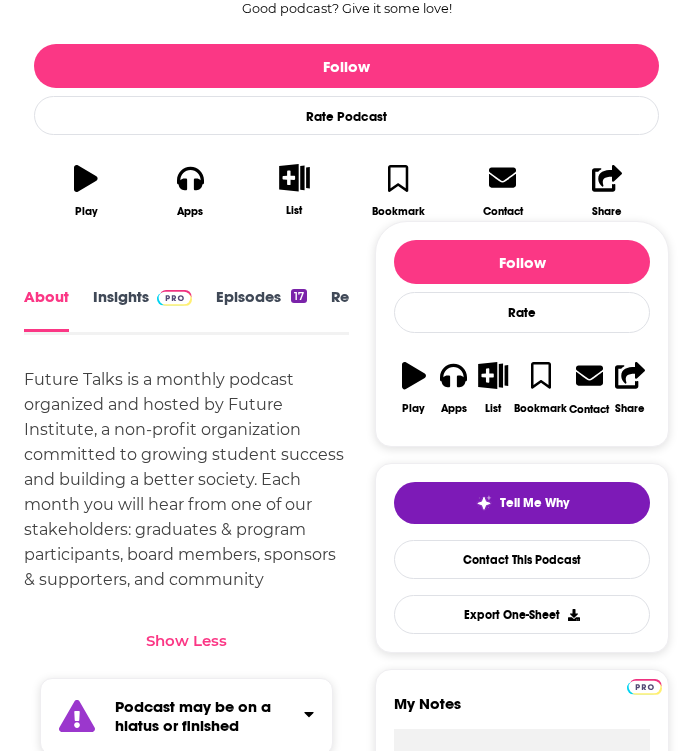 scroll, scrollTop: 554, scrollLeft: 0, axis: vertical 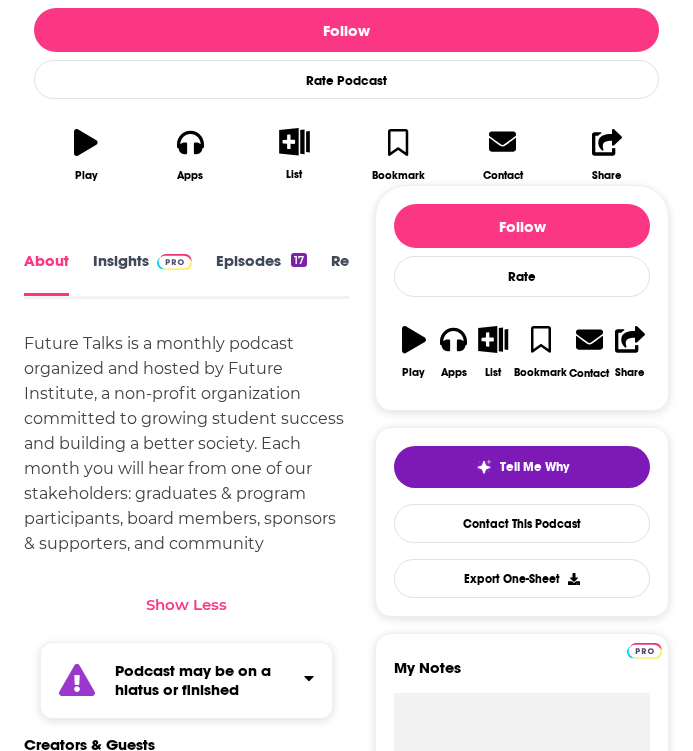 click on "Insights" at bounding box center [142, 274] 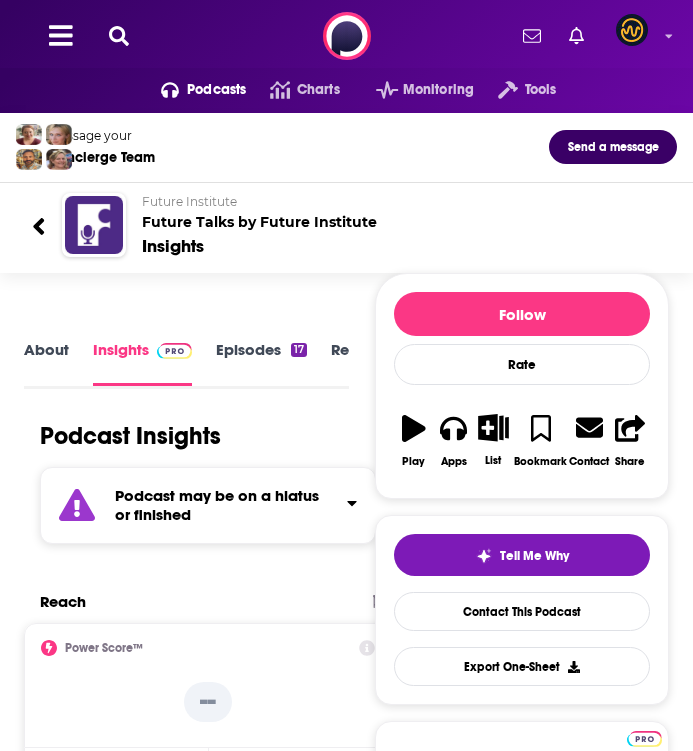 scroll, scrollTop: 0, scrollLeft: 0, axis: both 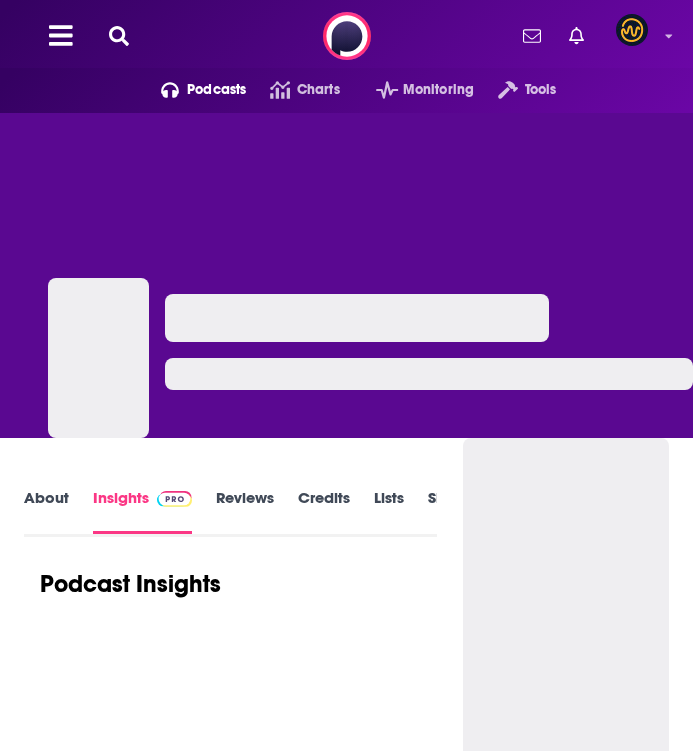 click on "About Insights Reviews Credits Lists Similar Podcast Insights" at bounding box center (230, 3462) 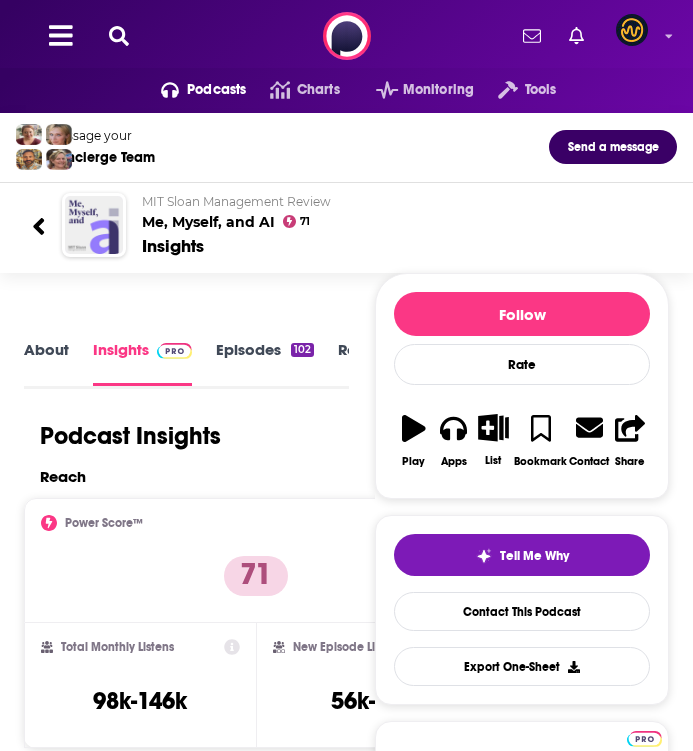 click on "About" at bounding box center (46, 362) 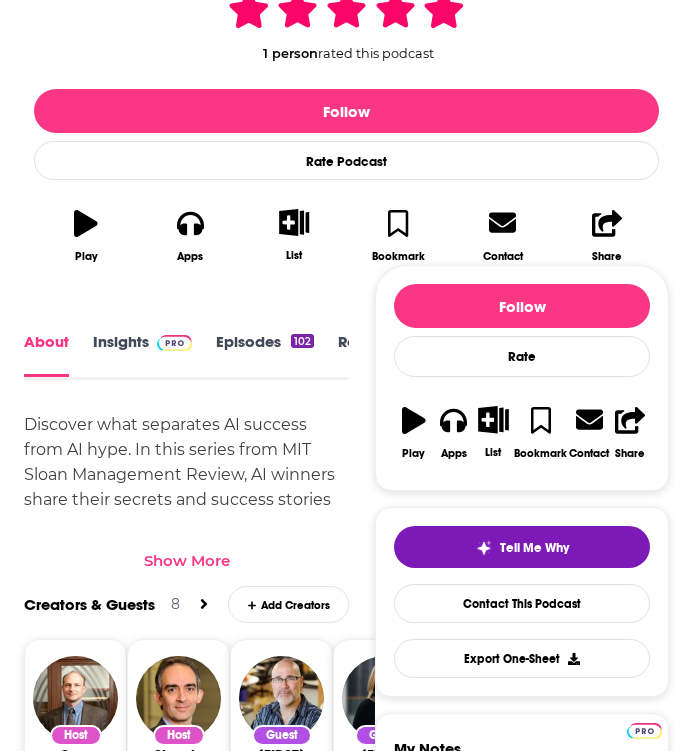 scroll, scrollTop: 534, scrollLeft: 0, axis: vertical 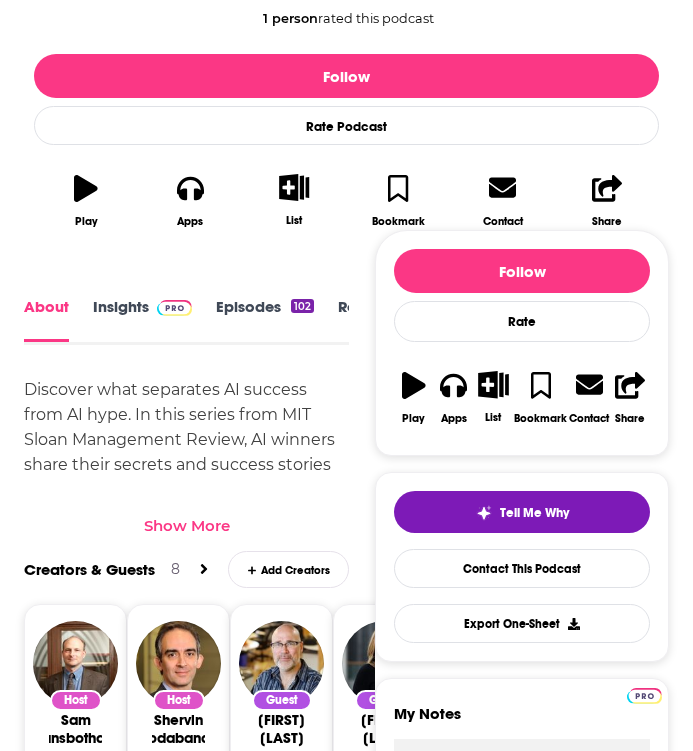 click on "Show More" at bounding box center (187, 525) 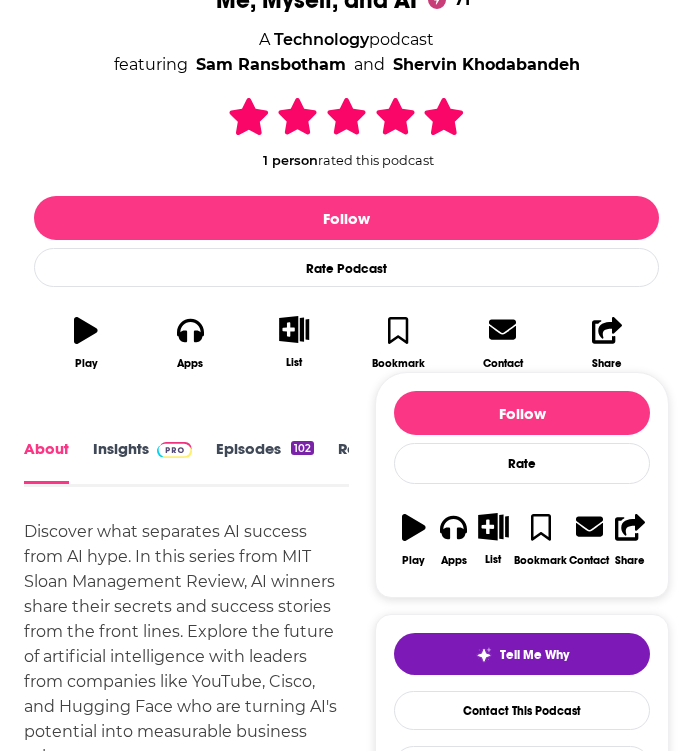 scroll, scrollTop: 252, scrollLeft: 0, axis: vertical 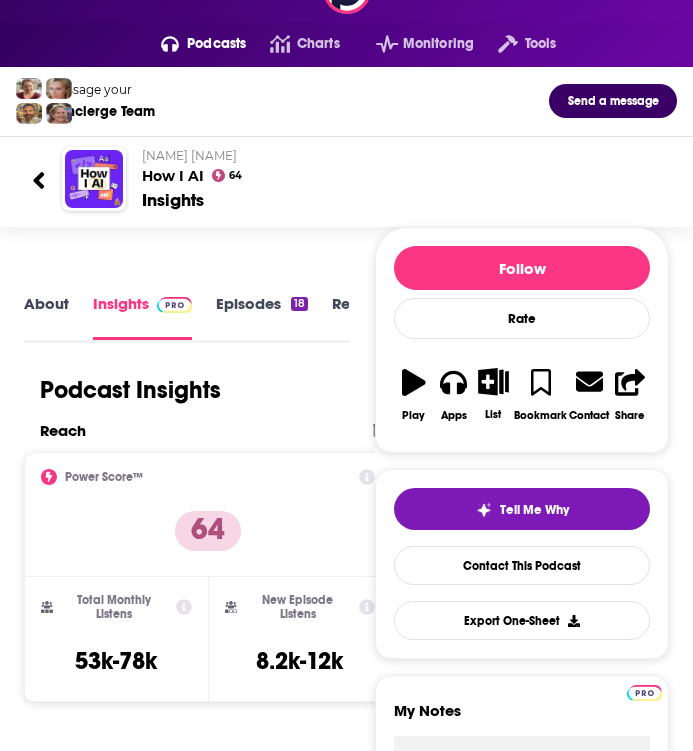 click on "About" at bounding box center (46, 316) 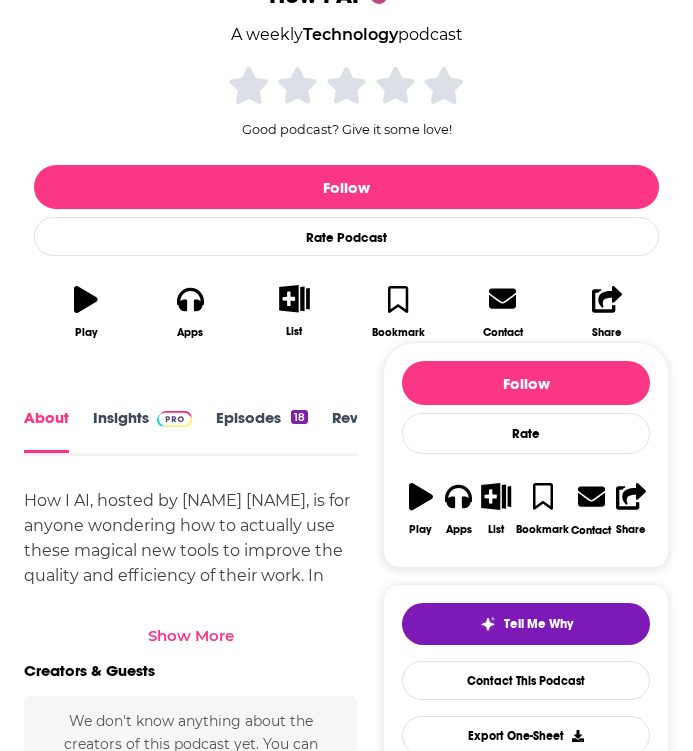 scroll, scrollTop: 443, scrollLeft: 0, axis: vertical 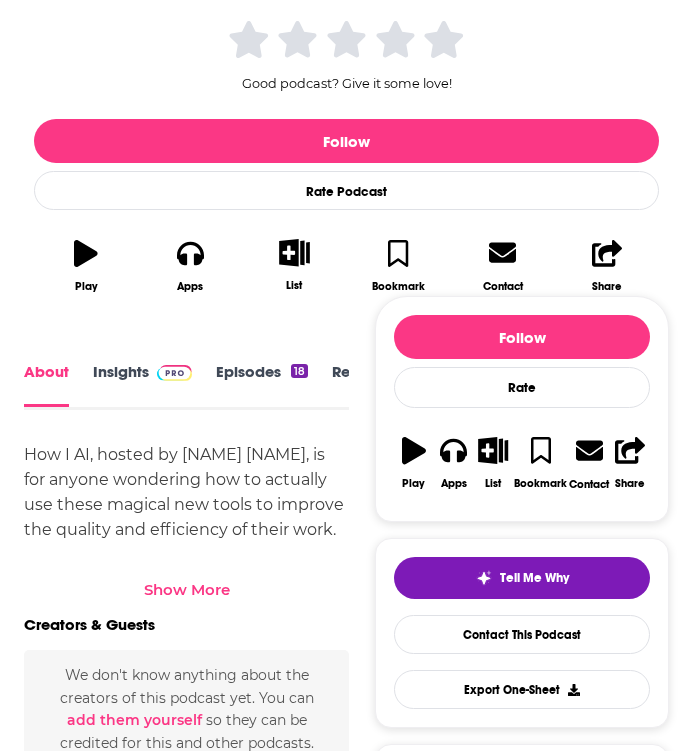 click on "Show More" at bounding box center [187, 589] 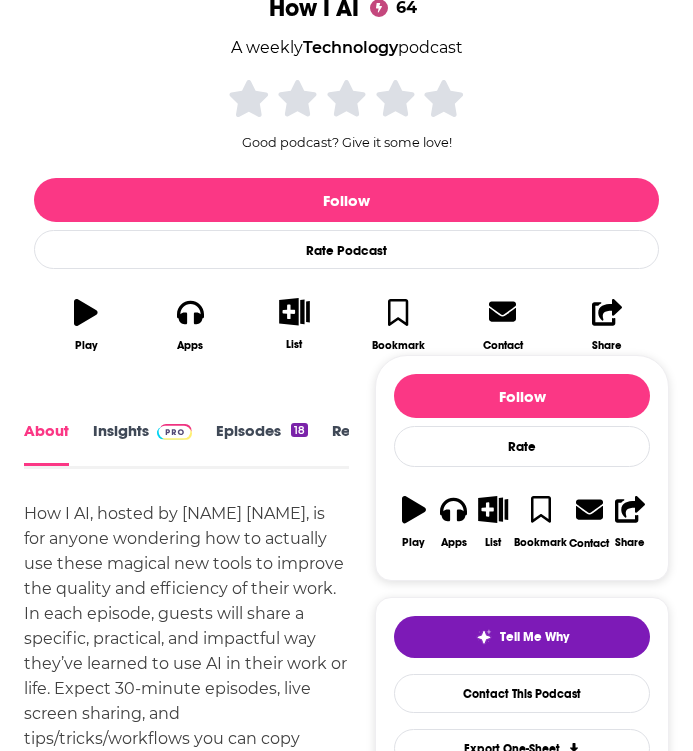 scroll, scrollTop: 346, scrollLeft: 0, axis: vertical 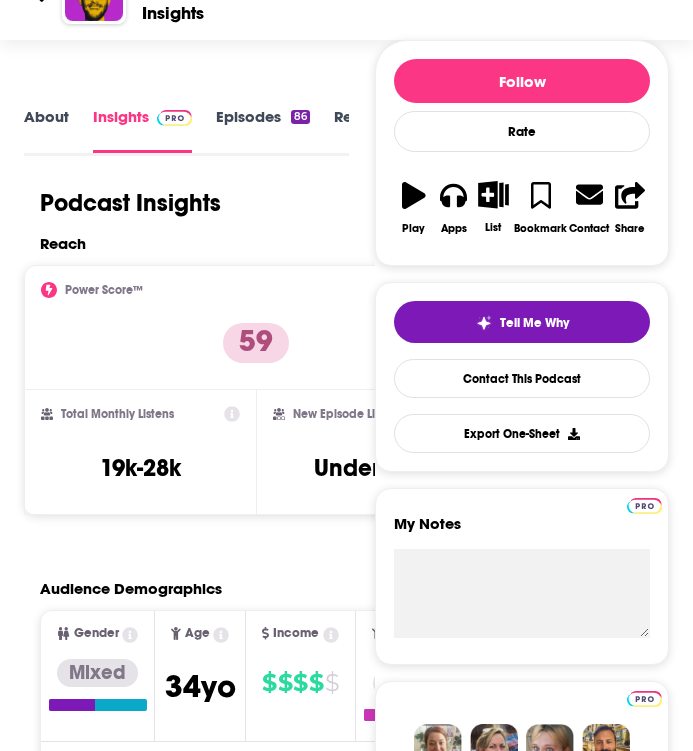 click on "About" at bounding box center (46, 129) 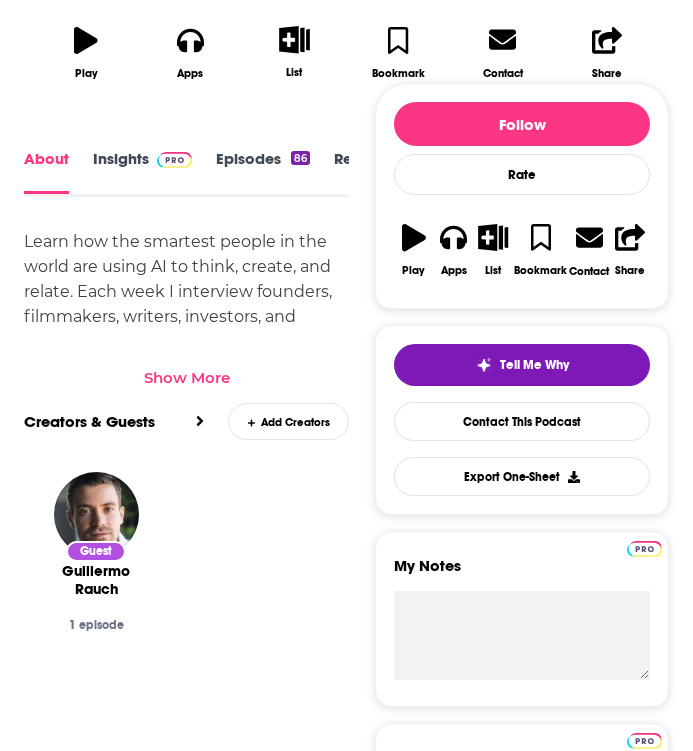 scroll, scrollTop: 644, scrollLeft: 0, axis: vertical 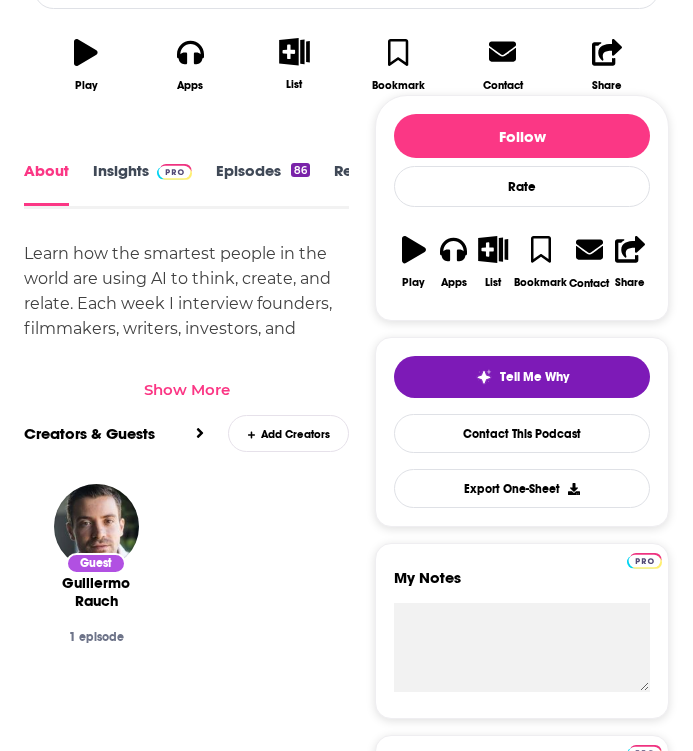 click on "Show More" at bounding box center (187, 389) 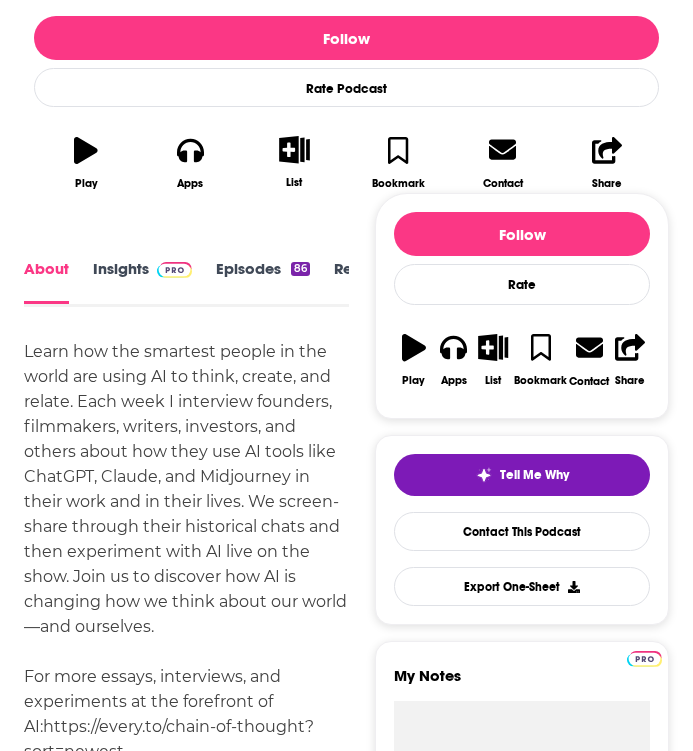 scroll, scrollTop: 460, scrollLeft: 0, axis: vertical 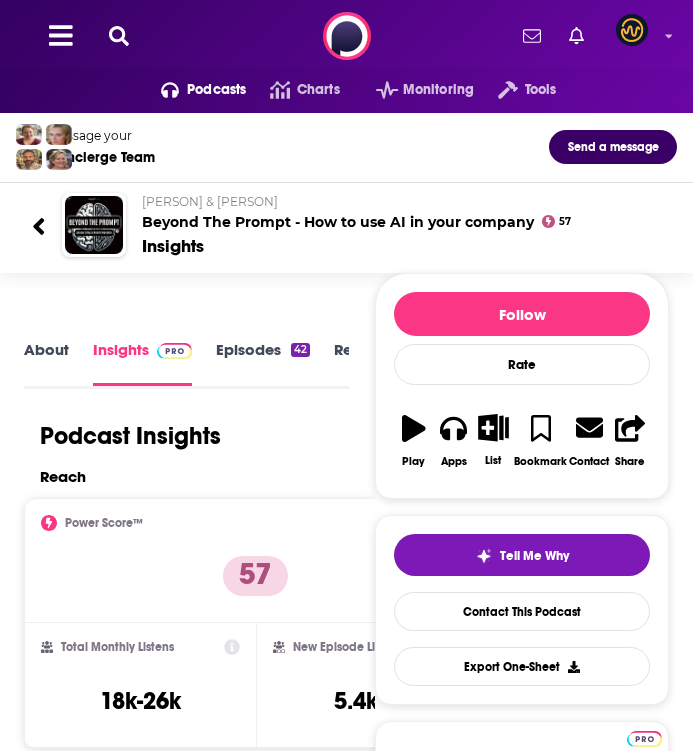 click on "Podcast Insights" at bounding box center (178, 436) 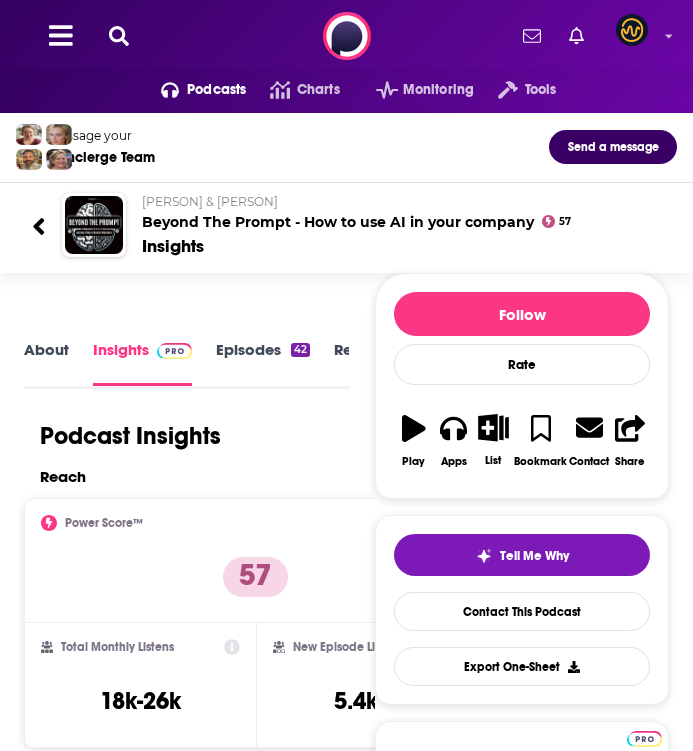 click 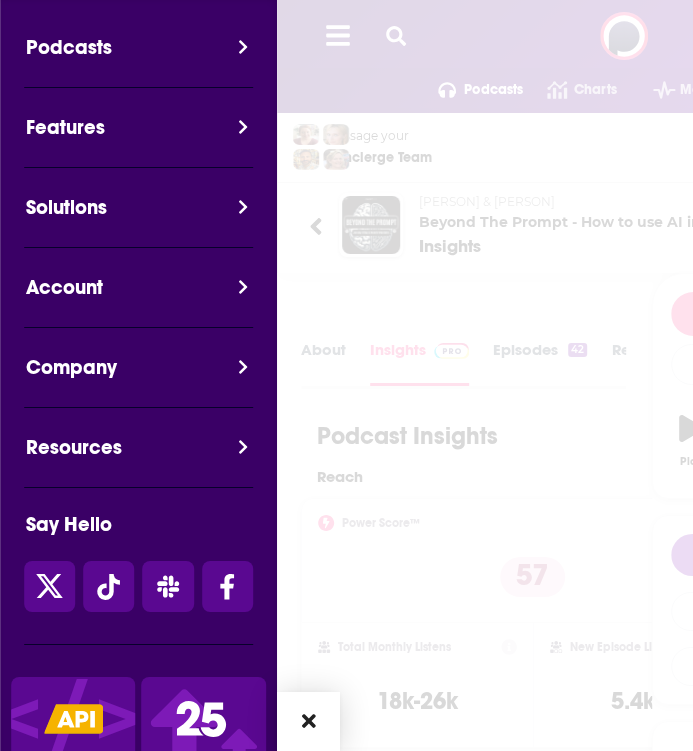 click at bounding box center (623, 4628) 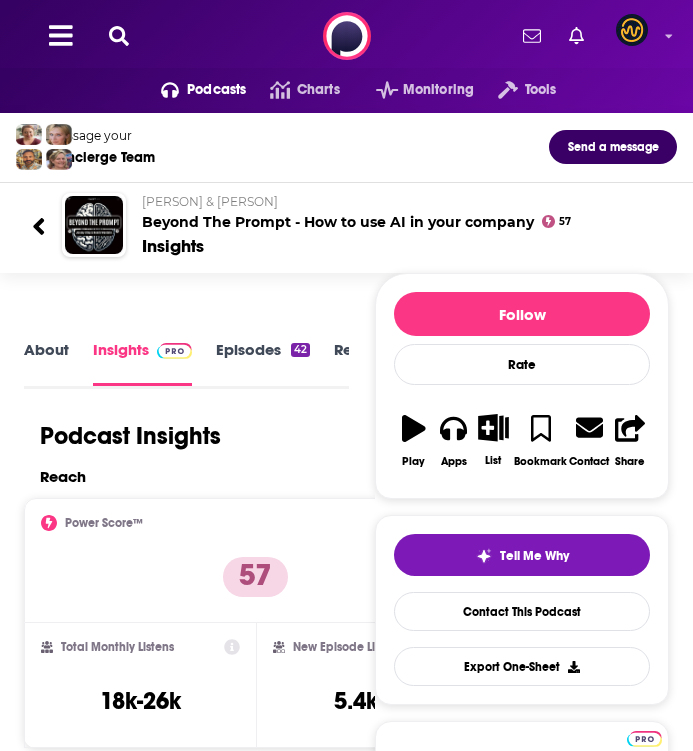 click on "About Insights Episodes 42 Reviews Credits Lists 1 Similar" at bounding box center (186, 363) 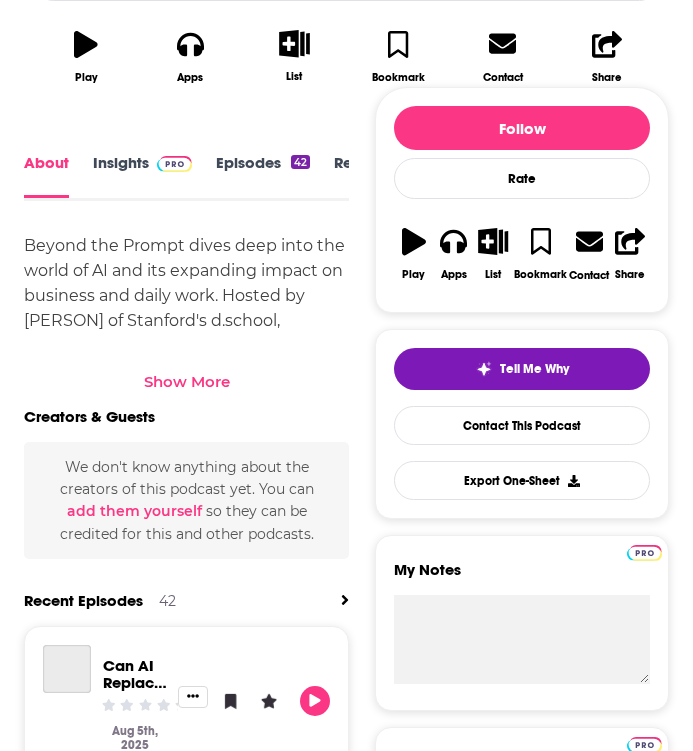 scroll, scrollTop: 662, scrollLeft: 0, axis: vertical 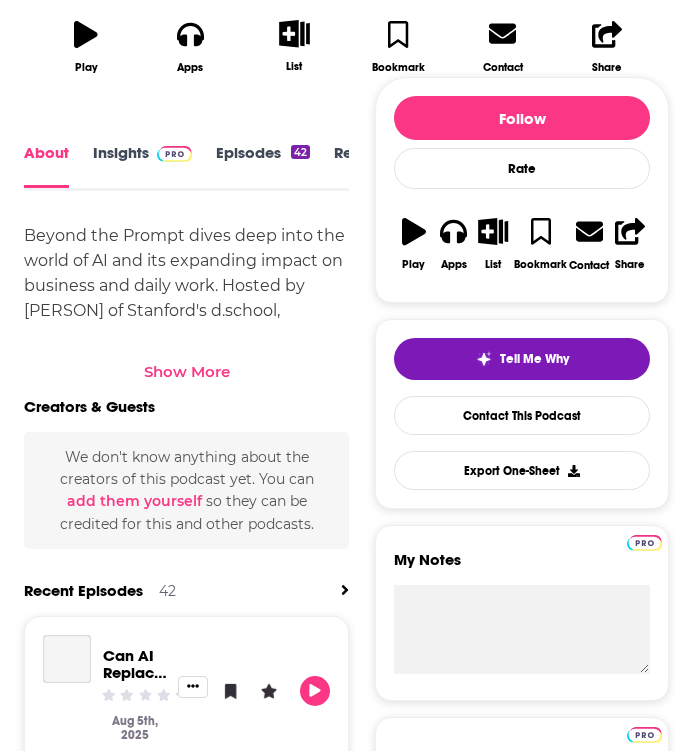 click on "Show More" at bounding box center (186, 364) 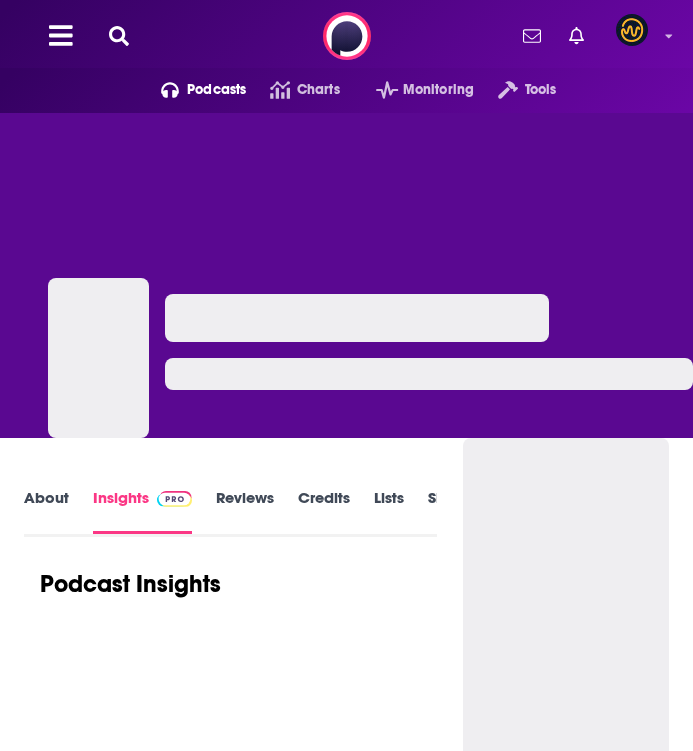 scroll, scrollTop: 0, scrollLeft: 0, axis: both 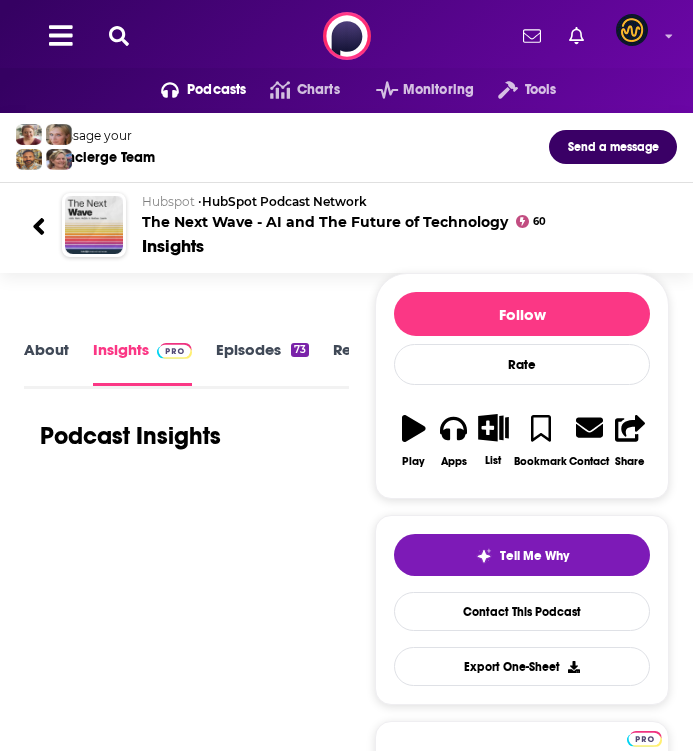 click on "About" at bounding box center [46, 362] 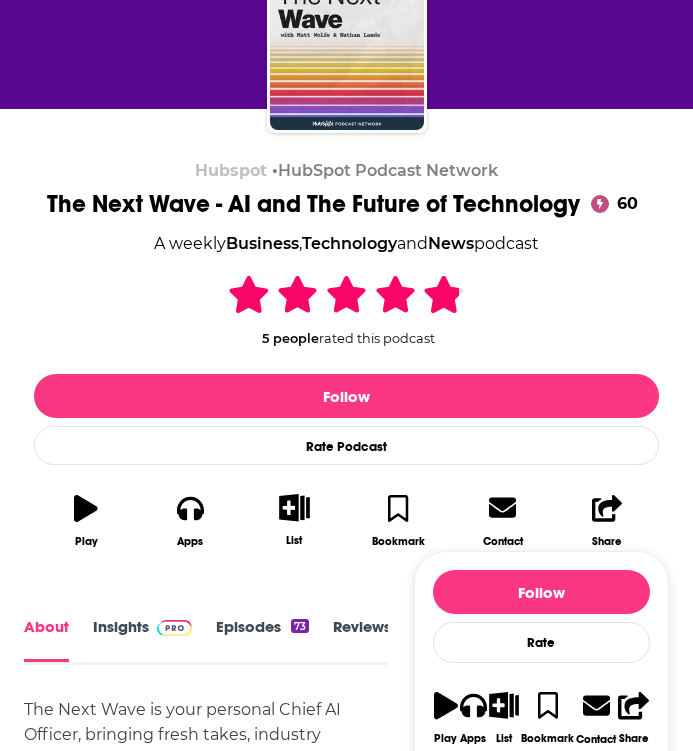 scroll, scrollTop: 549, scrollLeft: 0, axis: vertical 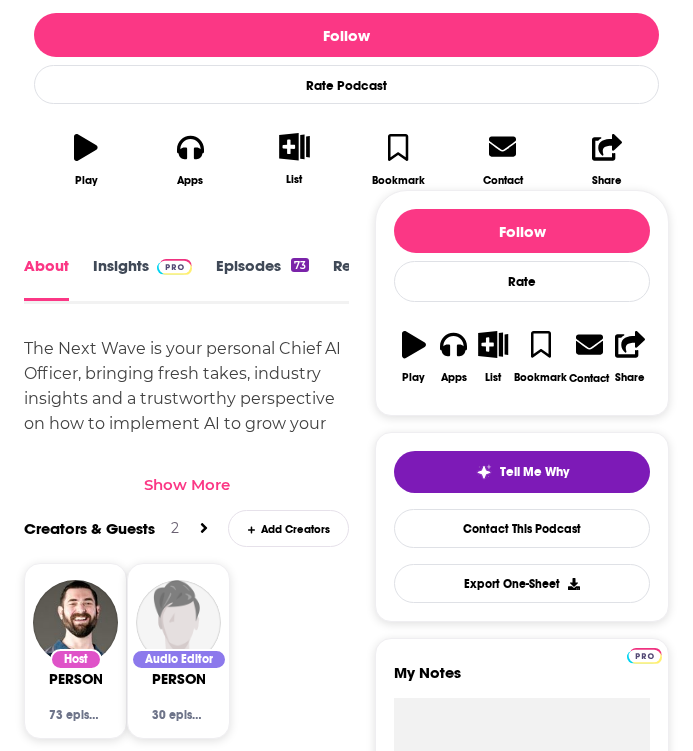 click on "Show More" at bounding box center (187, 484) 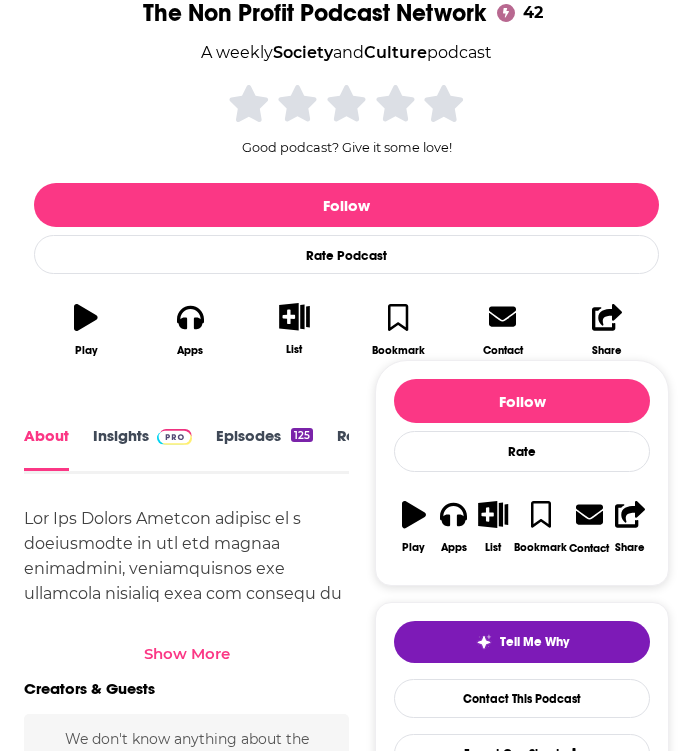 scroll, scrollTop: 399, scrollLeft: 0, axis: vertical 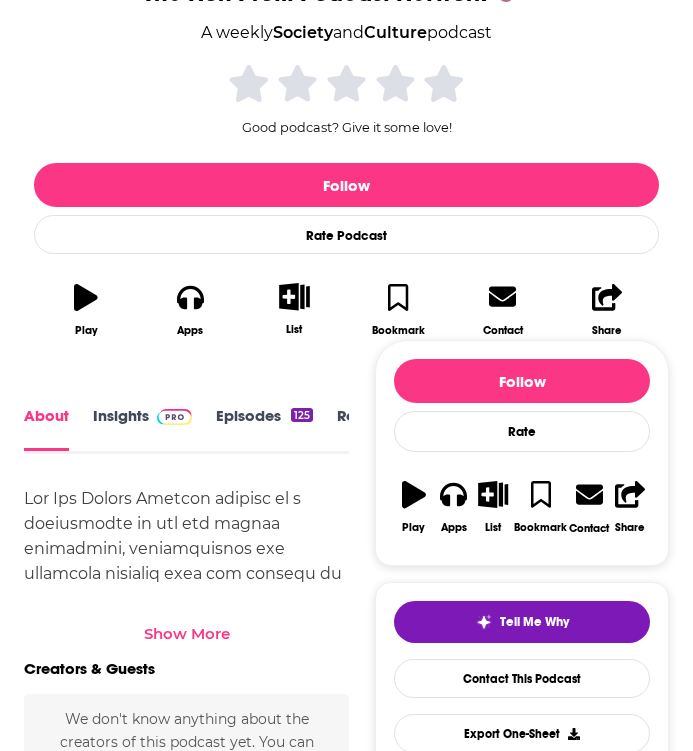 click on "Show More" at bounding box center [187, 633] 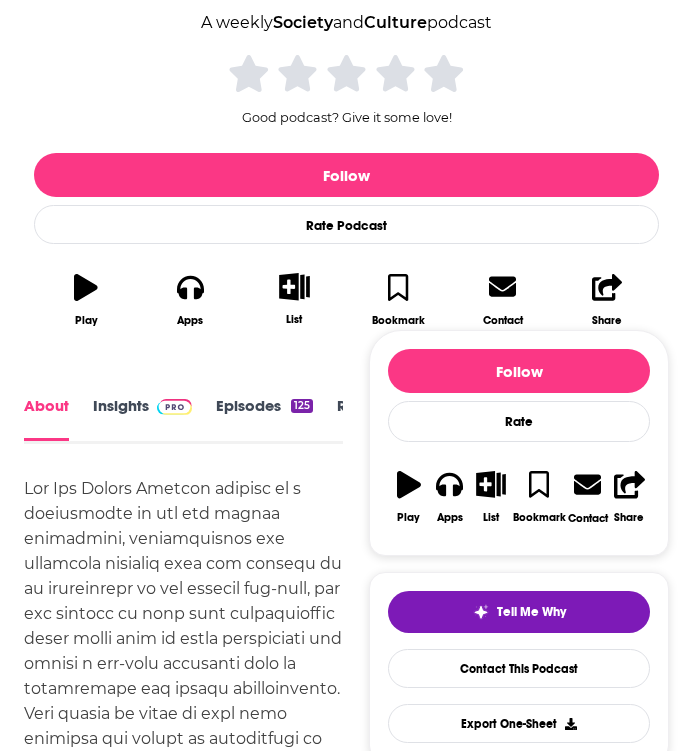 scroll, scrollTop: 444, scrollLeft: 0, axis: vertical 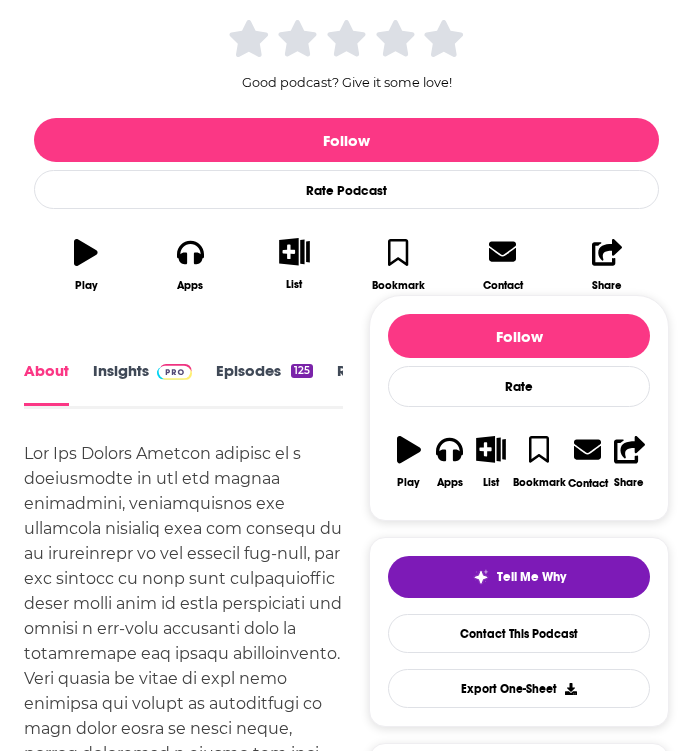 click on "Insights" at bounding box center (142, 384) 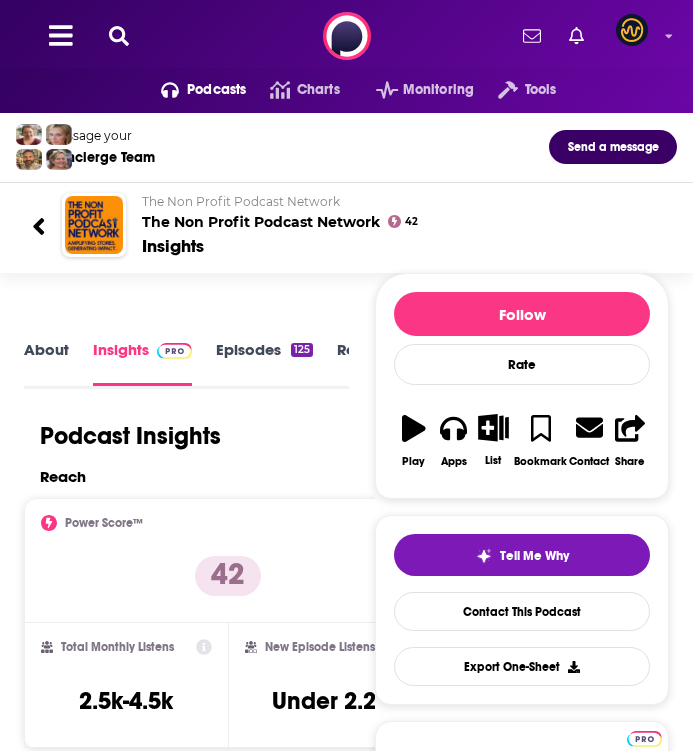 scroll, scrollTop: 0, scrollLeft: 0, axis: both 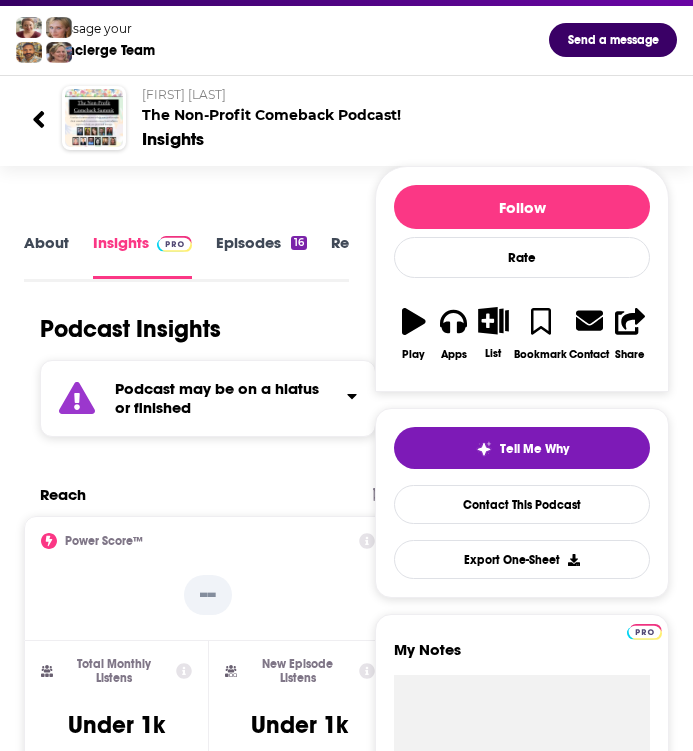 click on "About" at bounding box center [46, 256] 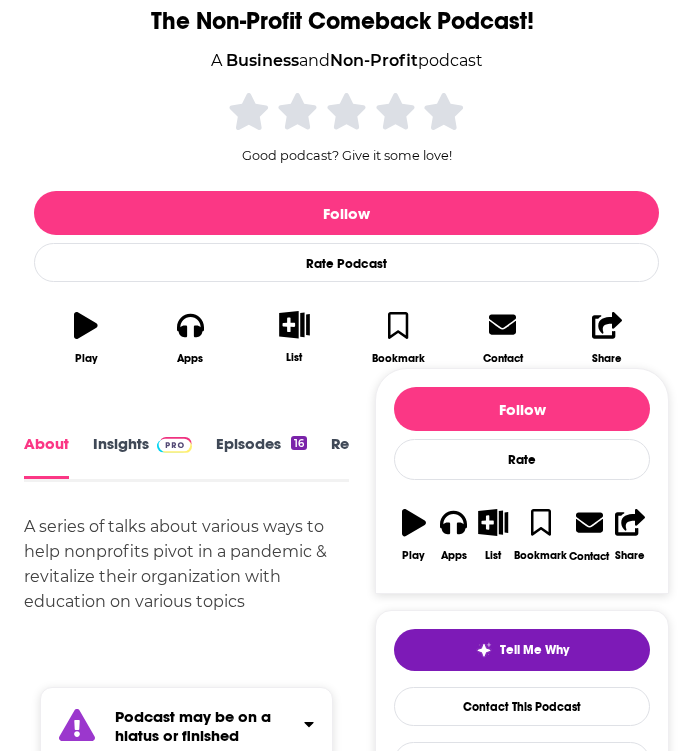 scroll, scrollTop: 444, scrollLeft: 0, axis: vertical 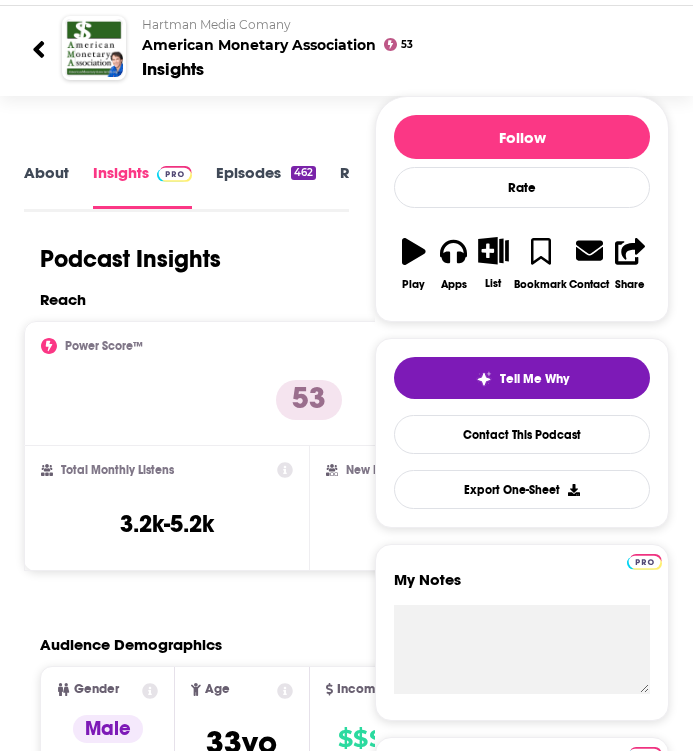click on "About" at bounding box center (46, 185) 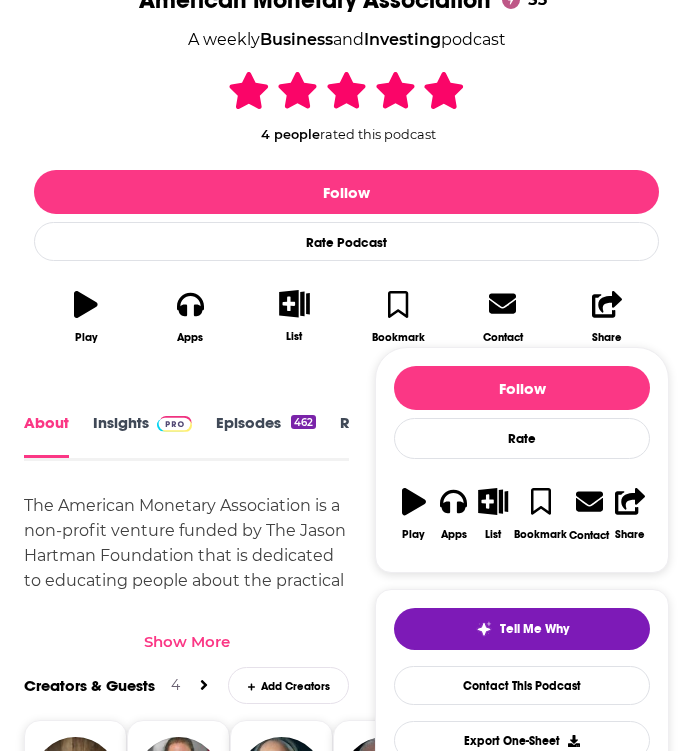 scroll, scrollTop: 409, scrollLeft: 0, axis: vertical 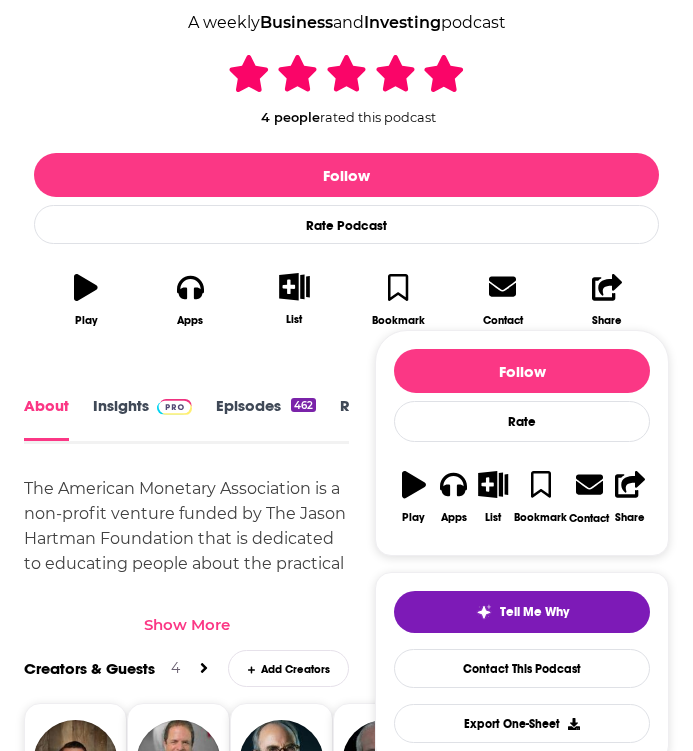 click on "Show More" at bounding box center (187, 624) 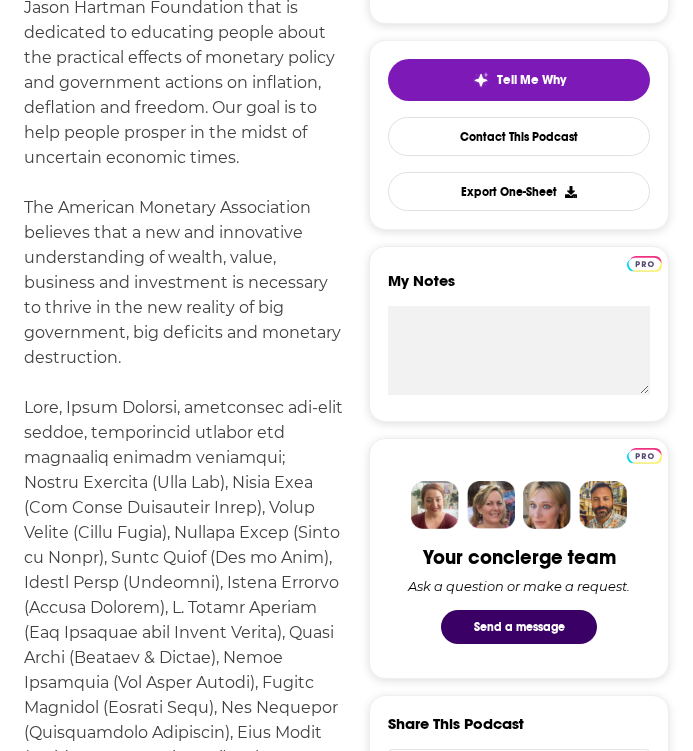scroll, scrollTop: 555, scrollLeft: 0, axis: vertical 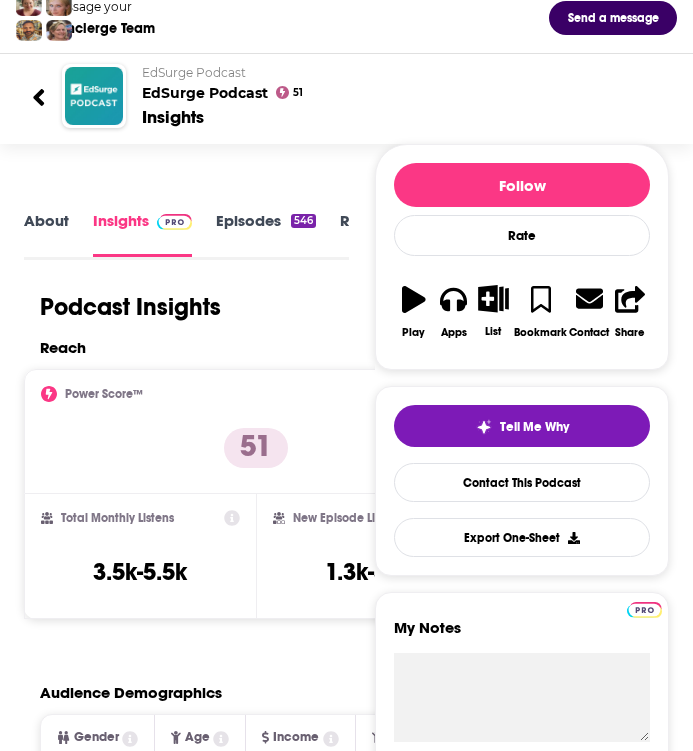 click on "About" at bounding box center [46, 233] 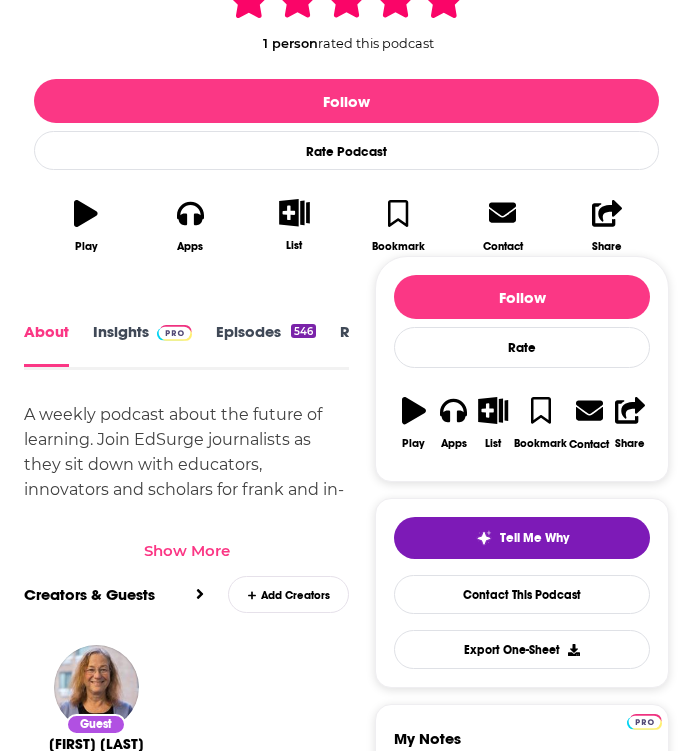 scroll, scrollTop: 484, scrollLeft: 0, axis: vertical 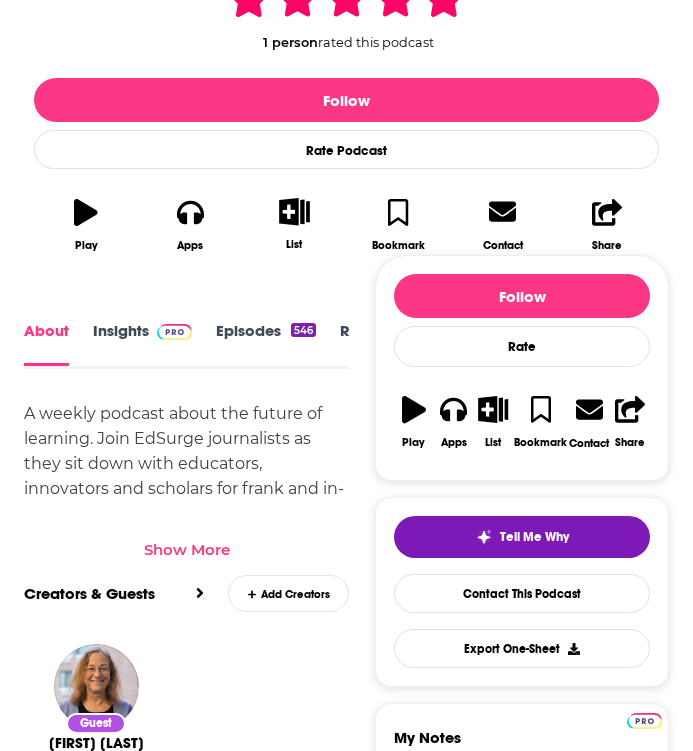 click on "Show More" at bounding box center (187, 549) 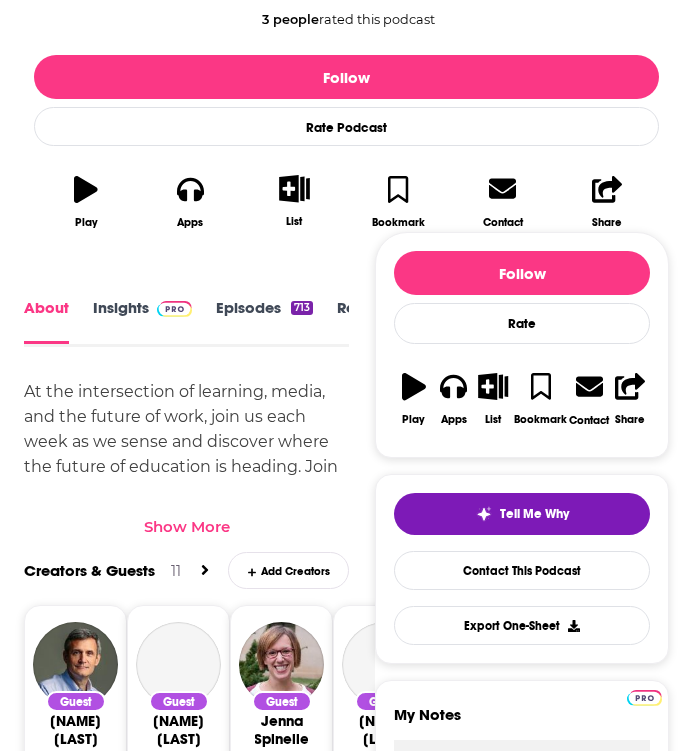 scroll, scrollTop: 533, scrollLeft: 0, axis: vertical 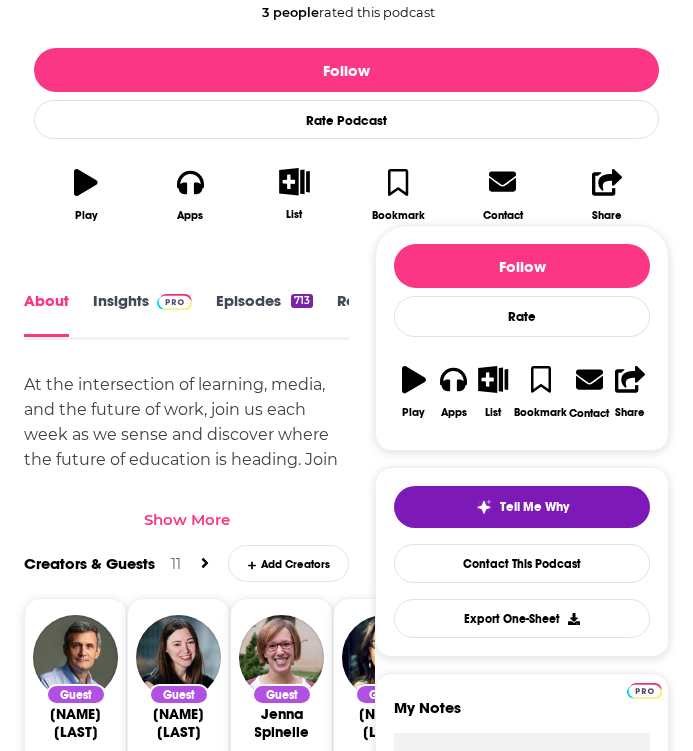 click on "Show More" at bounding box center [187, 519] 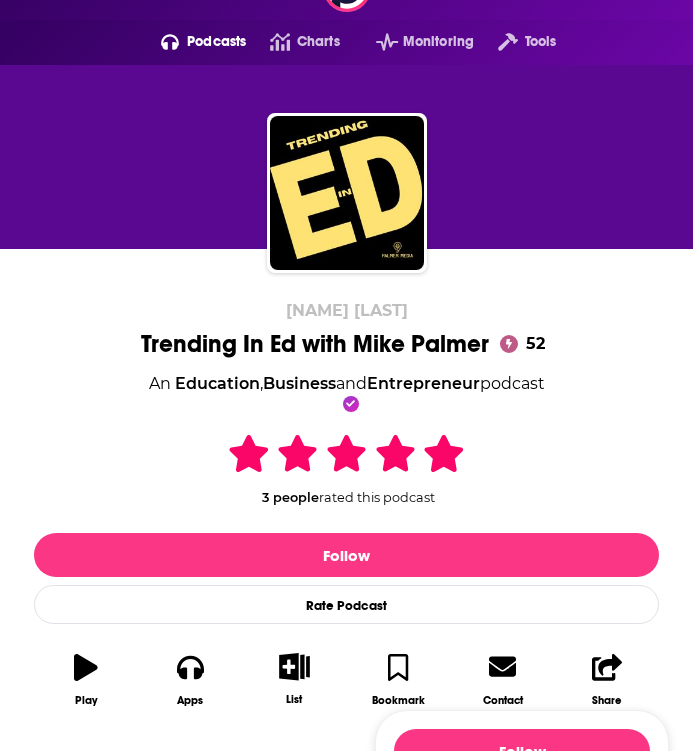 scroll, scrollTop: 33, scrollLeft: 0, axis: vertical 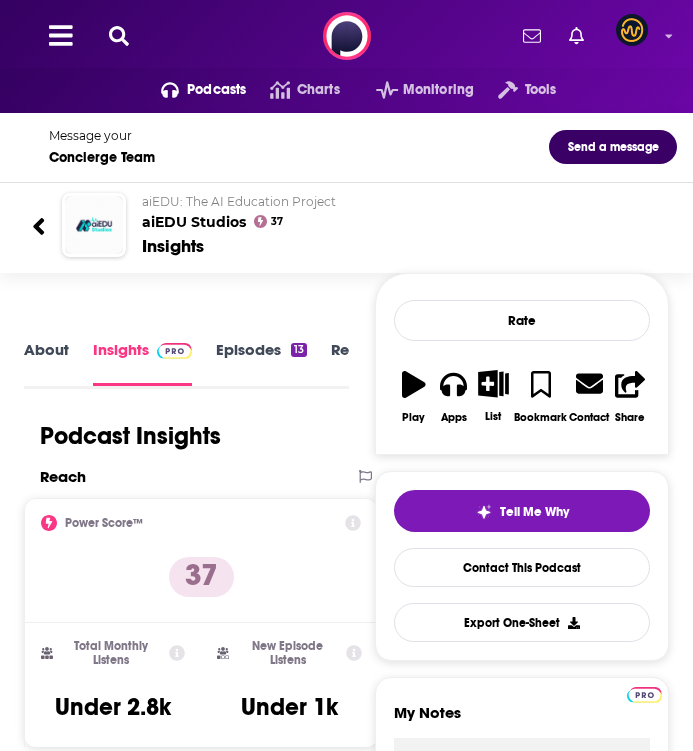 click on "About" at bounding box center [46, 363] 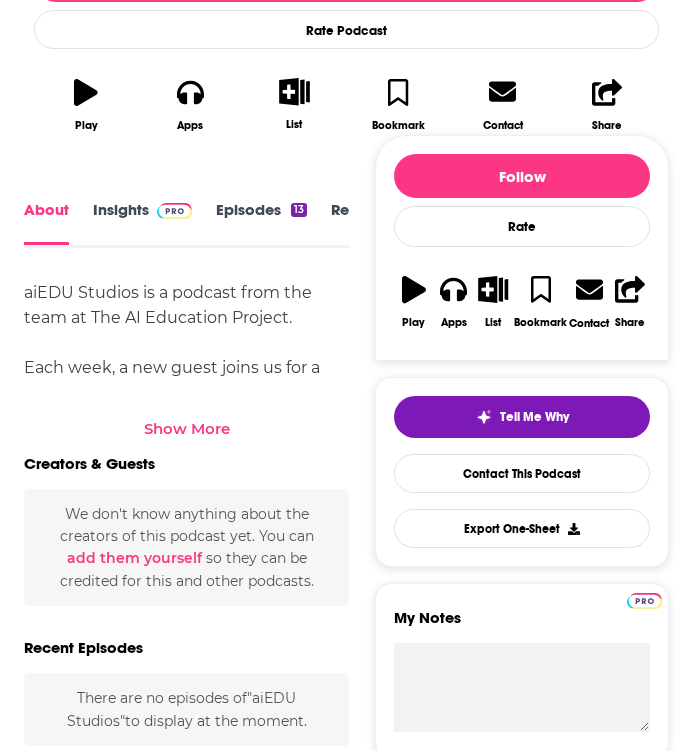 scroll, scrollTop: 606, scrollLeft: 0, axis: vertical 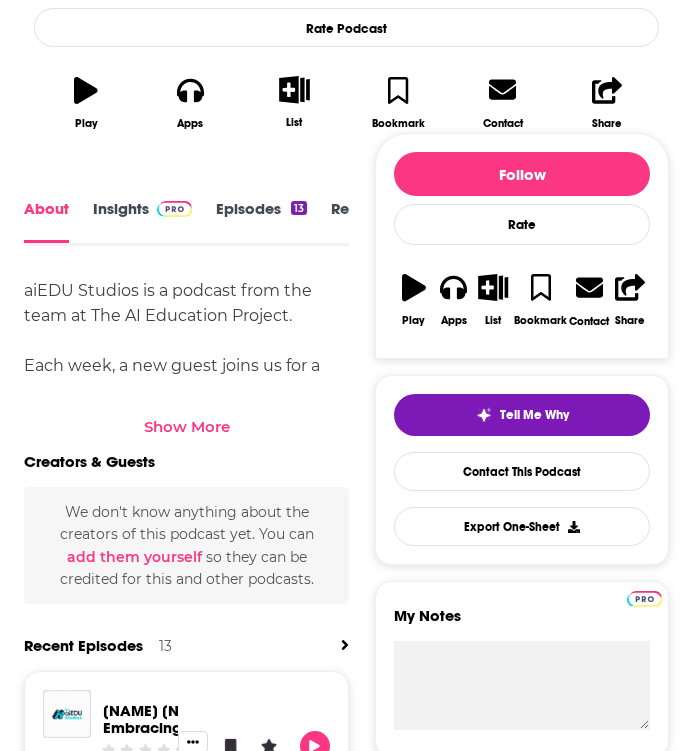 click on "Show More" at bounding box center (187, 426) 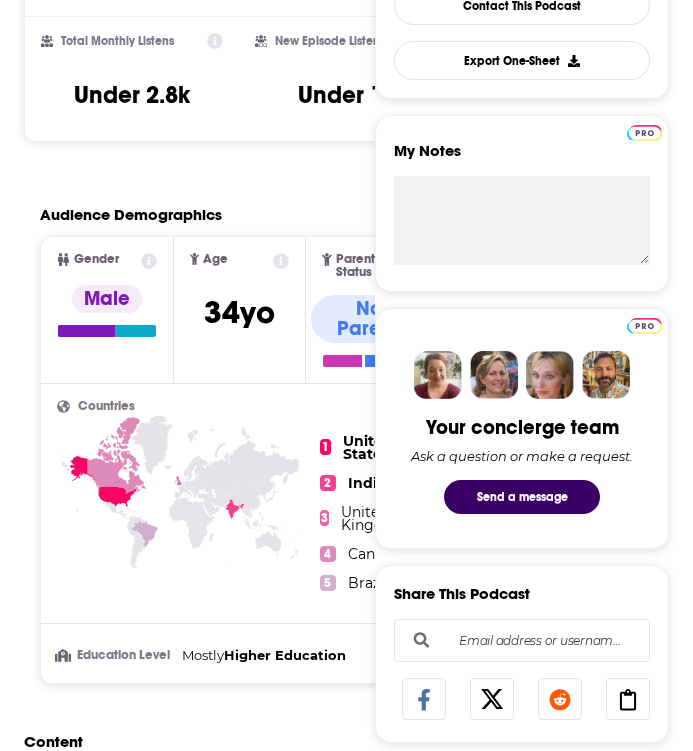 scroll, scrollTop: 0, scrollLeft: 0, axis: both 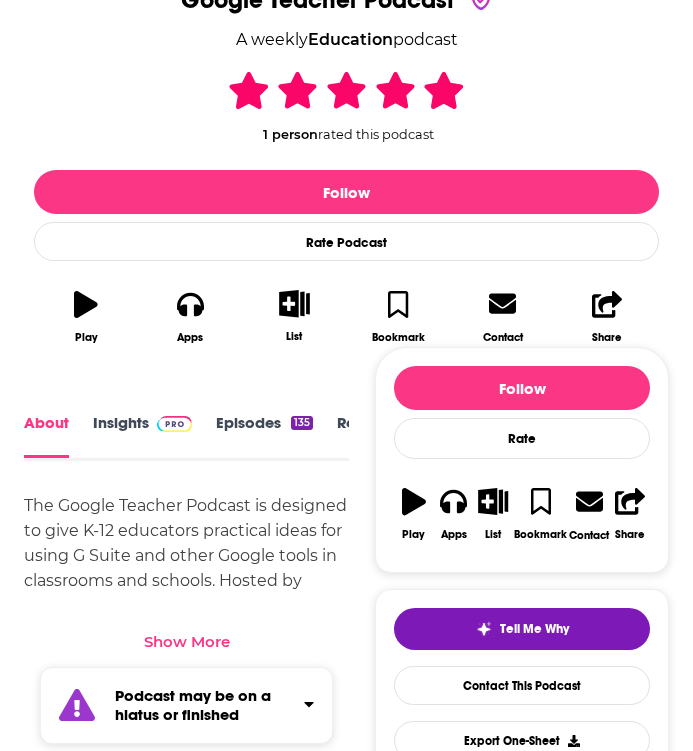 click on "Insights" at bounding box center (142, 436) 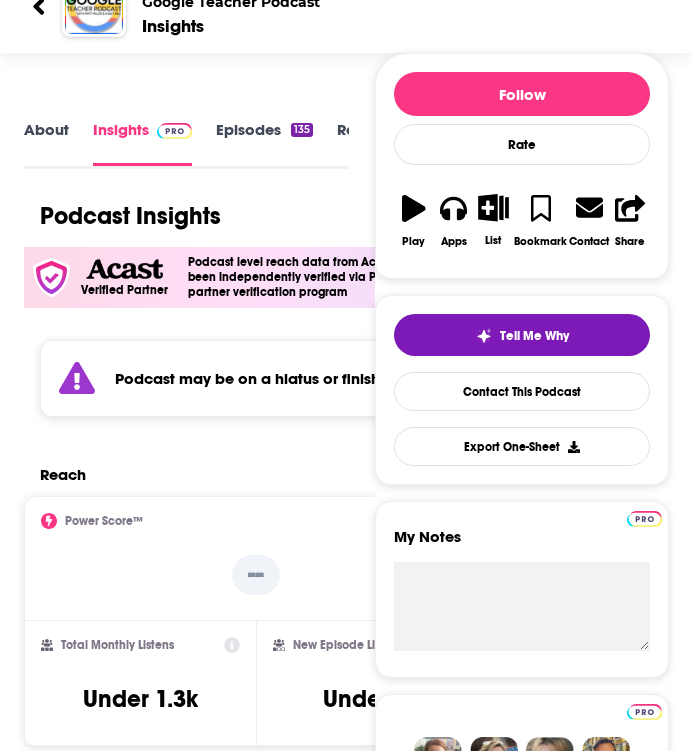 scroll, scrollTop: 105, scrollLeft: 0, axis: vertical 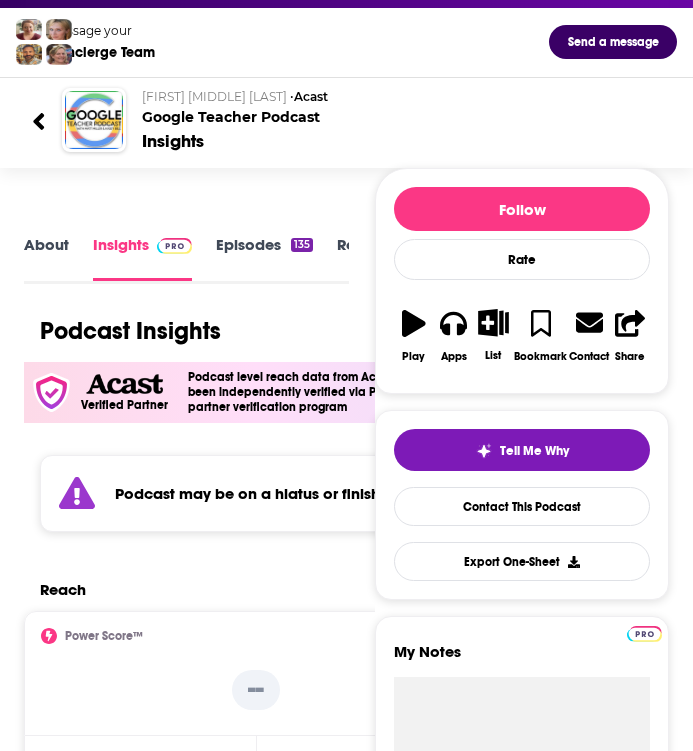 click on "About" at bounding box center [46, 258] 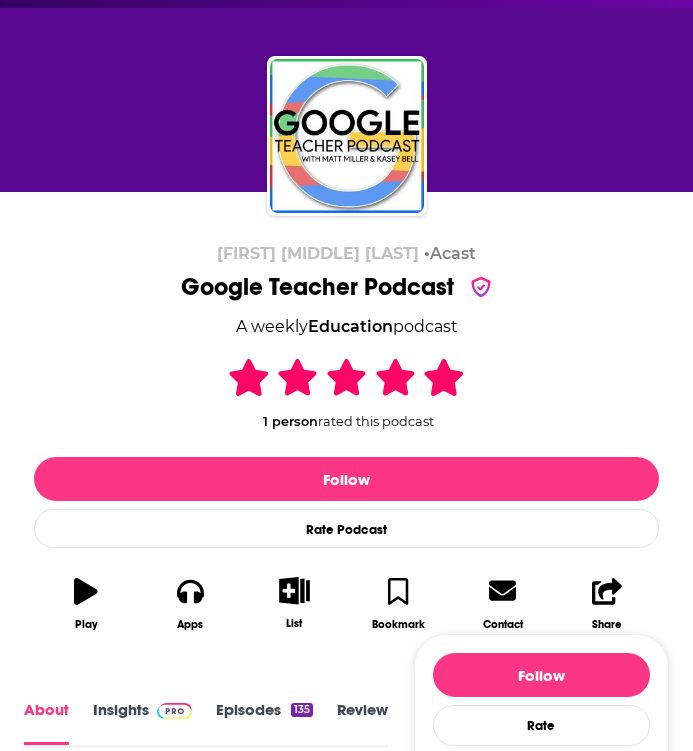 scroll, scrollTop: 0, scrollLeft: 0, axis: both 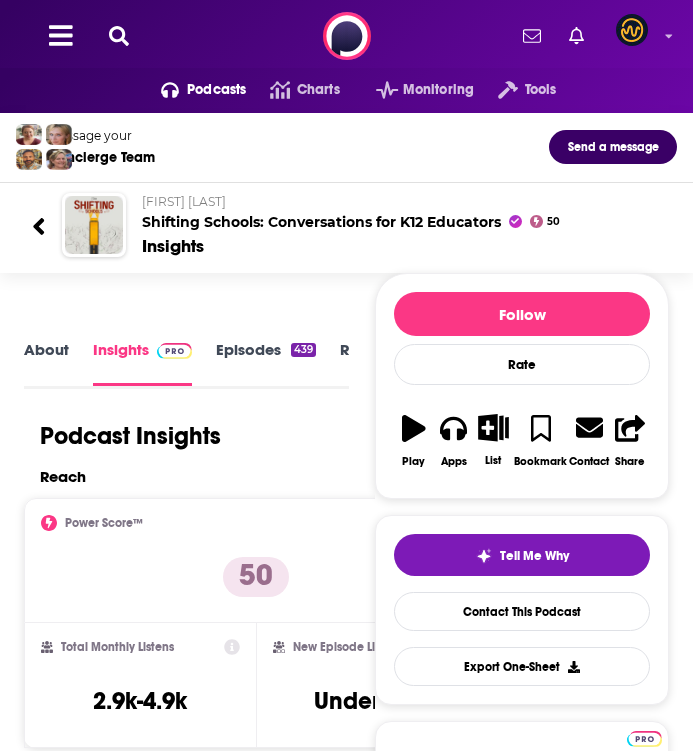 click on "About" at bounding box center [46, 363] 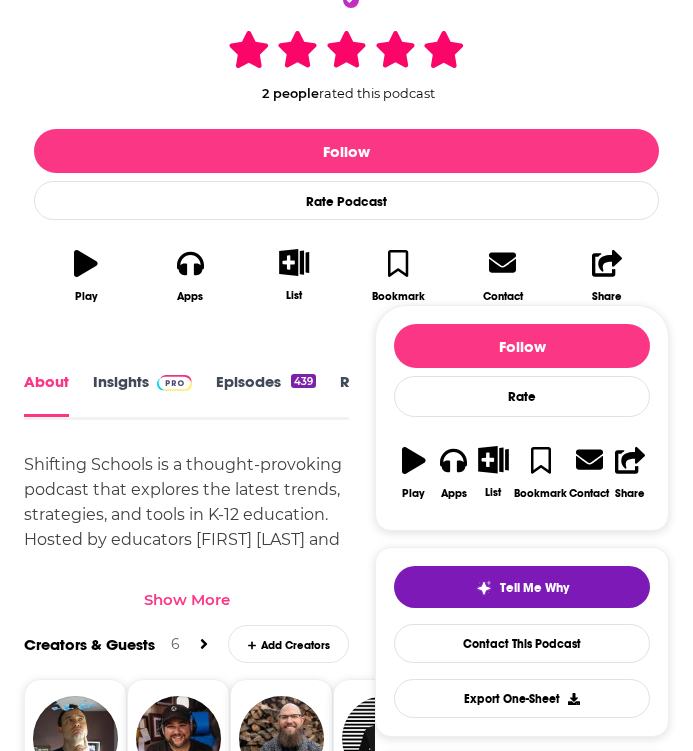scroll, scrollTop: 480, scrollLeft: 0, axis: vertical 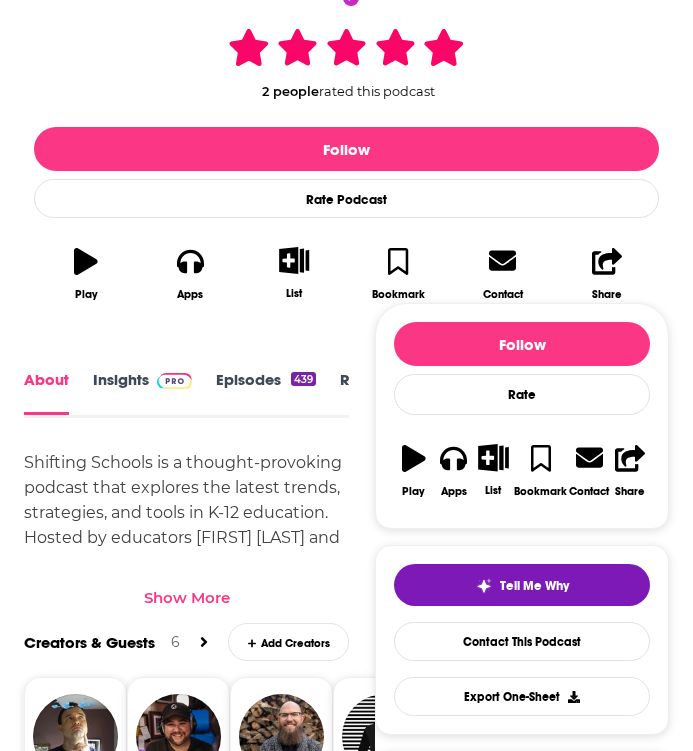 click on "Show More" at bounding box center (187, 597) 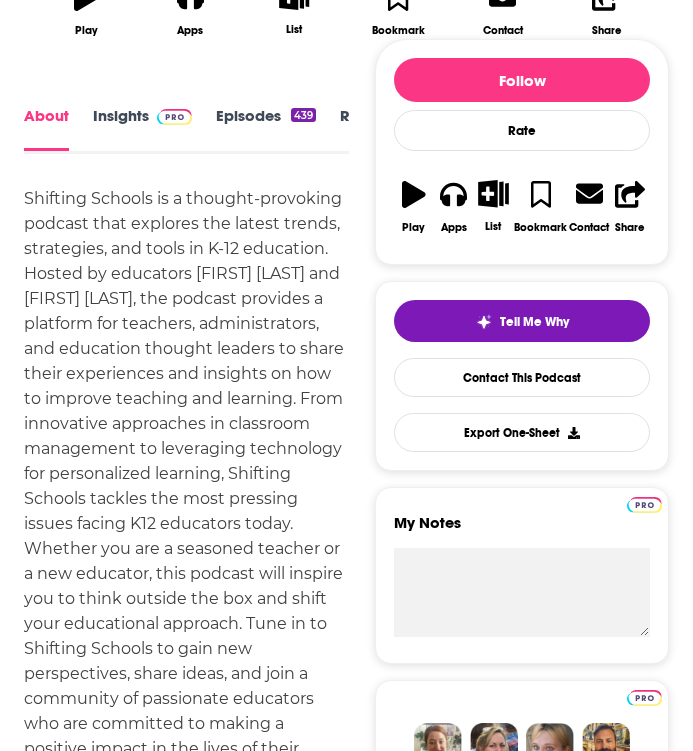 scroll, scrollTop: 745, scrollLeft: 0, axis: vertical 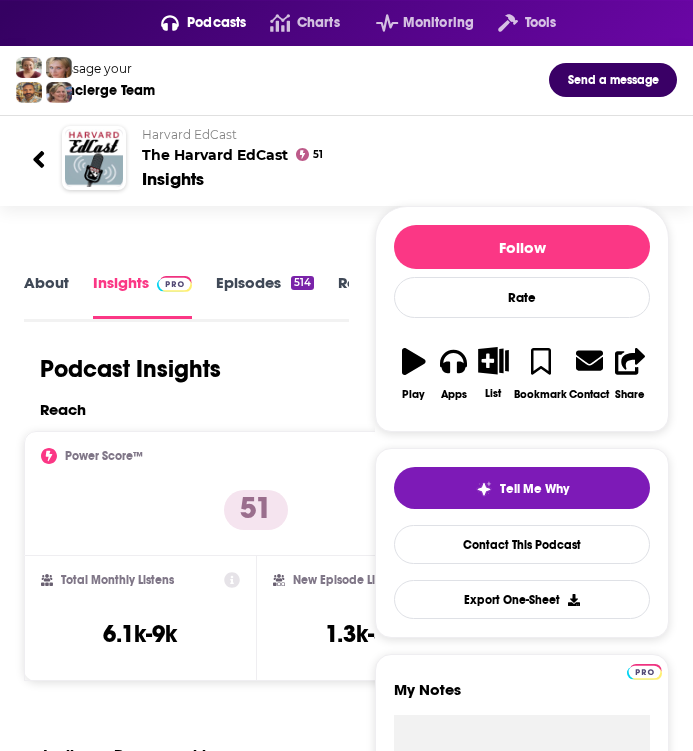 click on "About" at bounding box center (46, 296) 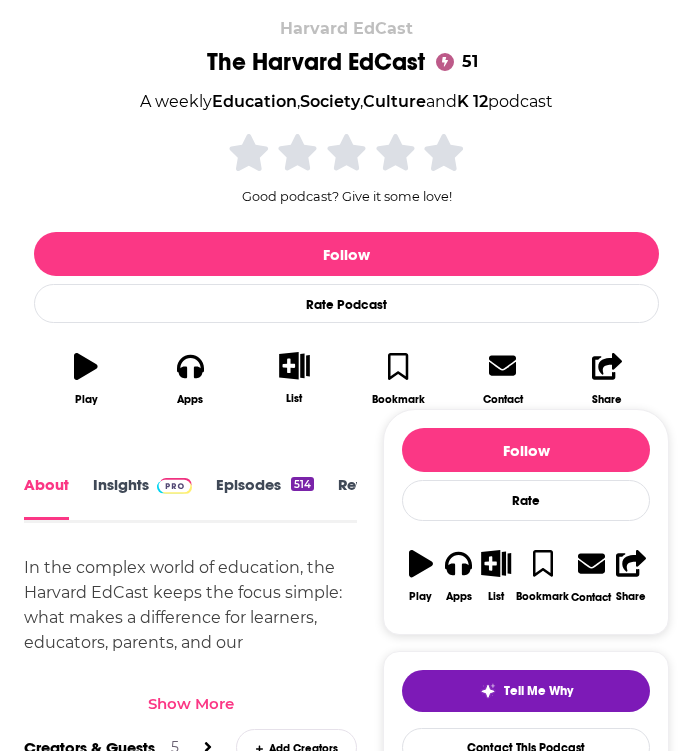 scroll, scrollTop: 415, scrollLeft: 0, axis: vertical 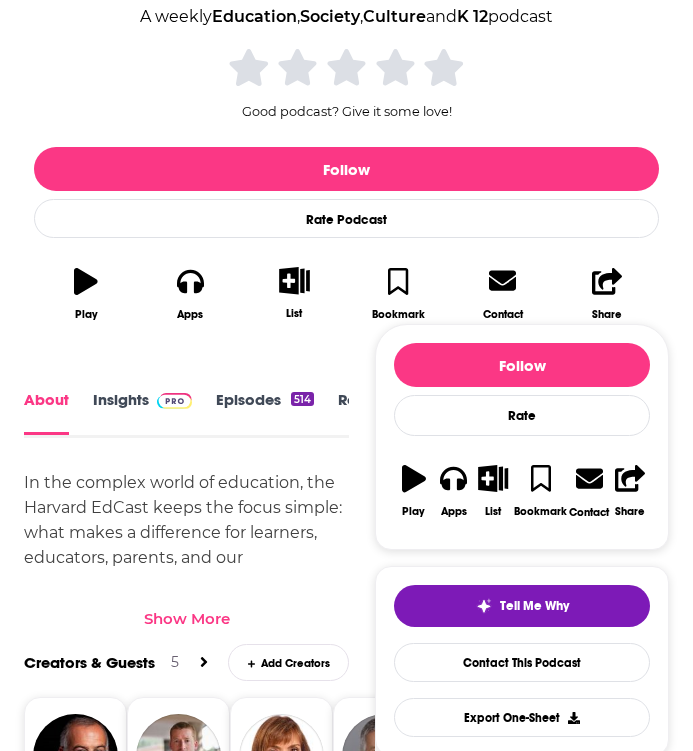 click on "Show More" at bounding box center (187, 618) 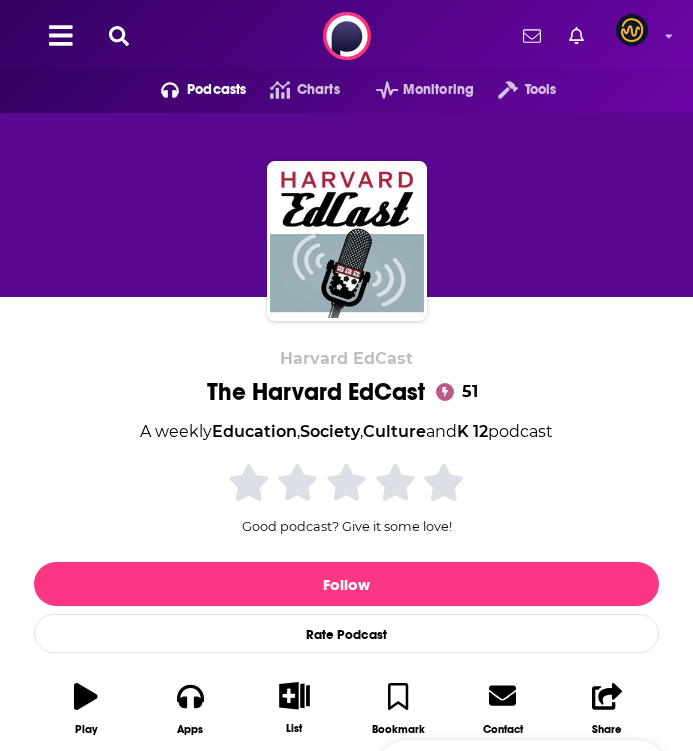 scroll, scrollTop: 0, scrollLeft: 0, axis: both 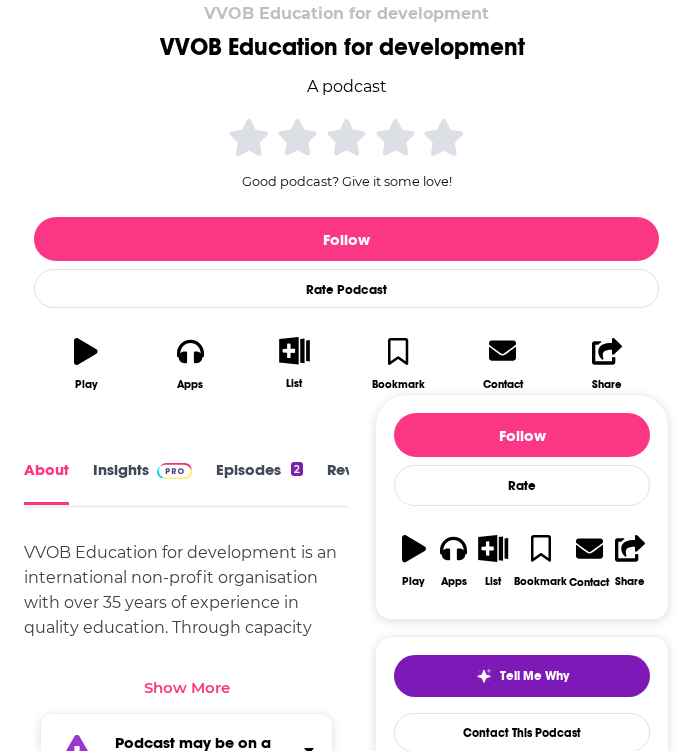 click on "Show More" at bounding box center [187, 687] 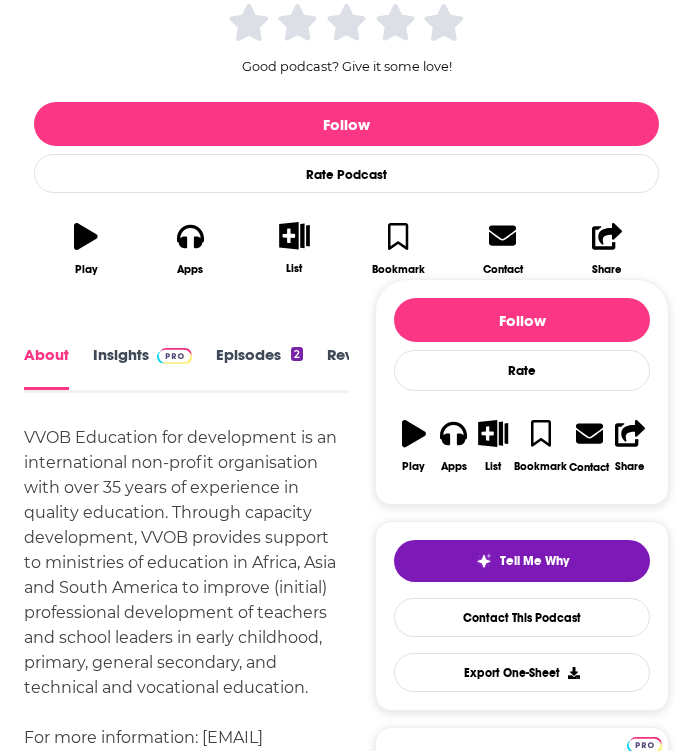 scroll, scrollTop: 462, scrollLeft: 0, axis: vertical 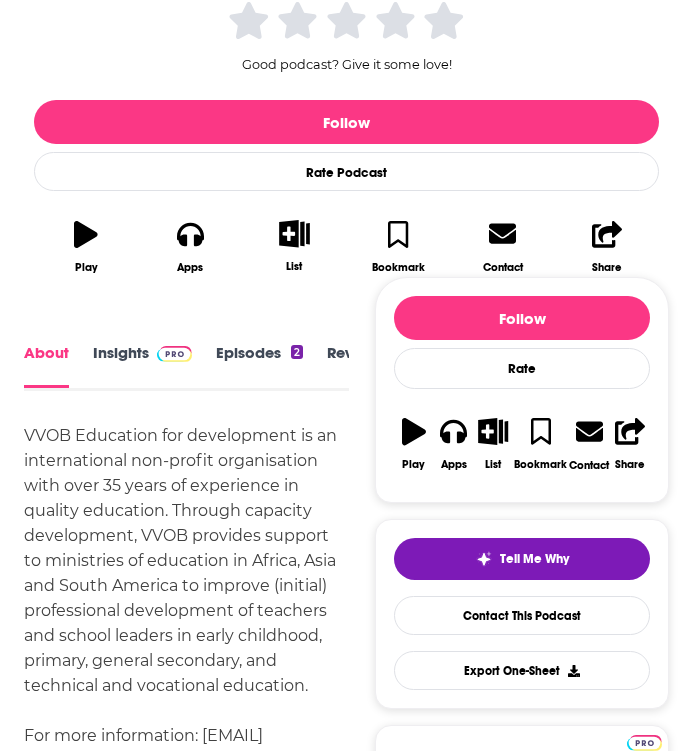 click on "Insights" at bounding box center [142, 366] 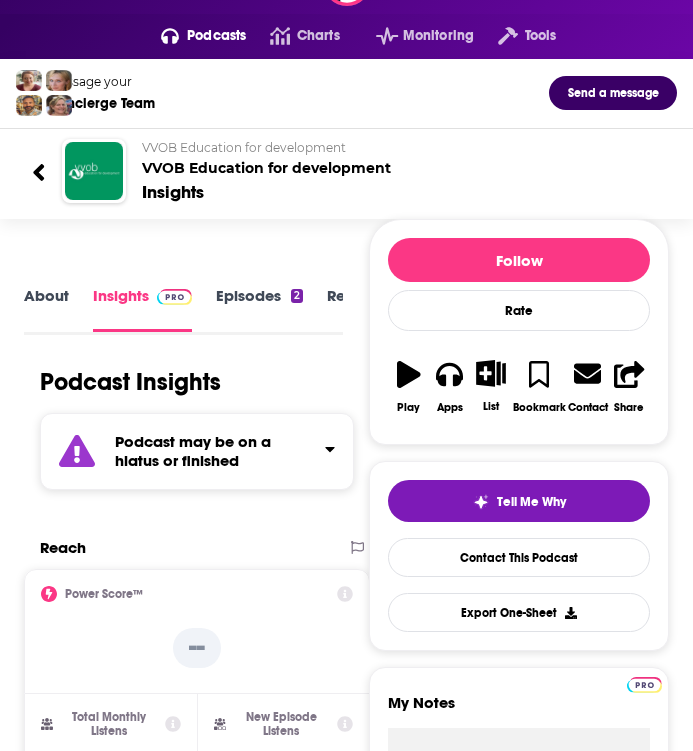 scroll, scrollTop: 4, scrollLeft: 0, axis: vertical 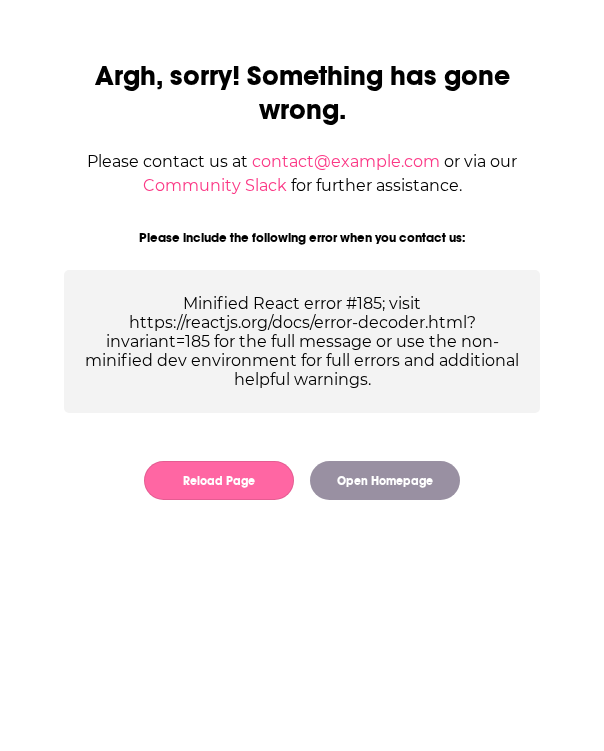 click on "Reload Page" at bounding box center (219, 480) 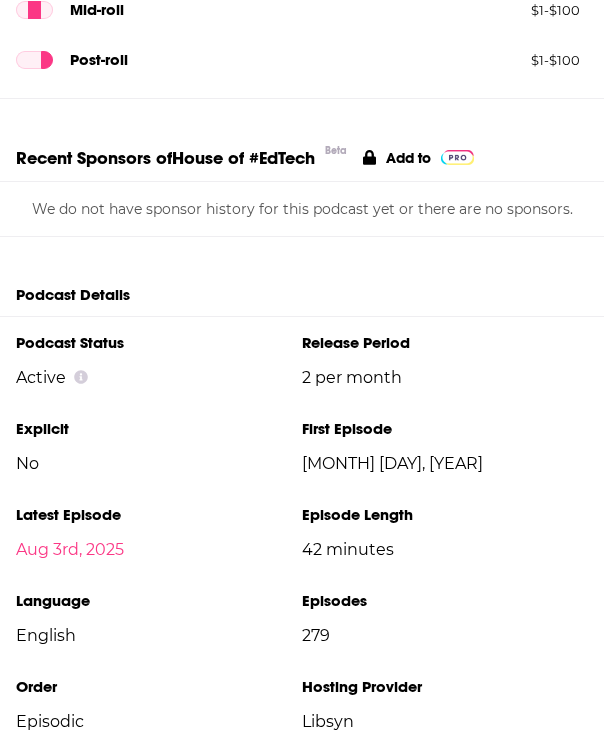 scroll, scrollTop: 3444, scrollLeft: 4, axis: both 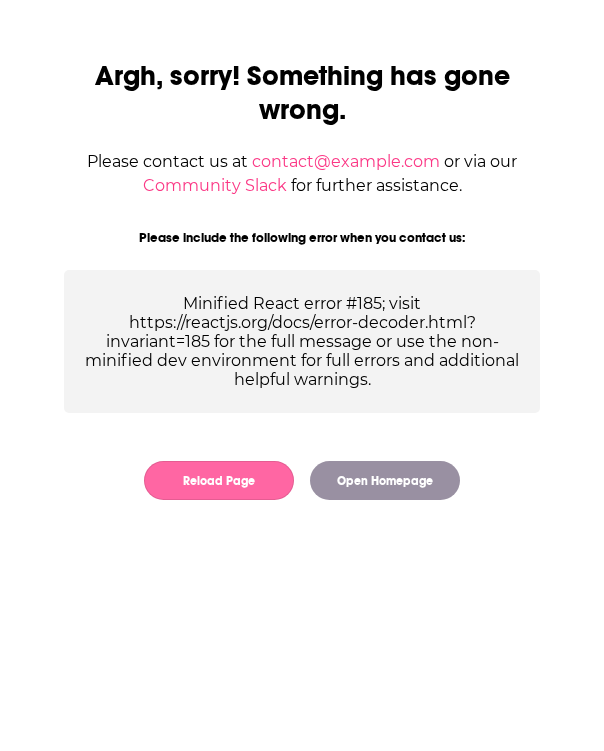 click on "Reload Page" at bounding box center [219, 480] 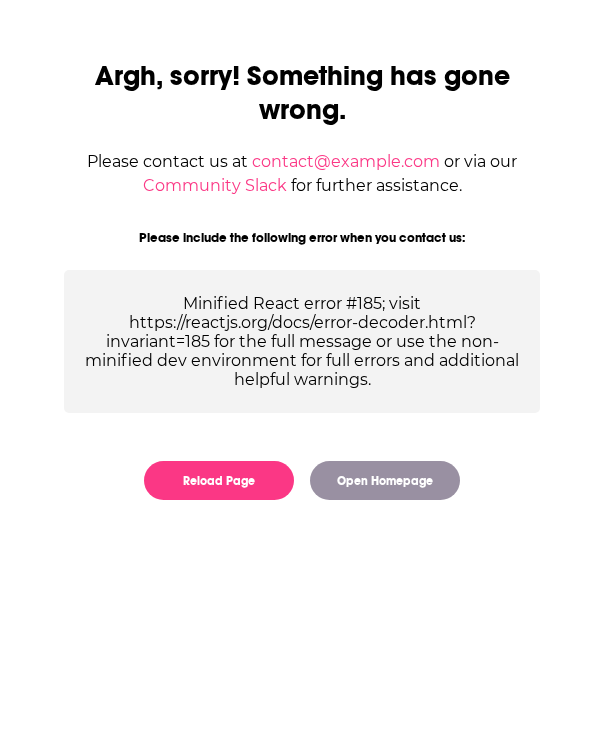 scroll, scrollTop: 0, scrollLeft: 0, axis: both 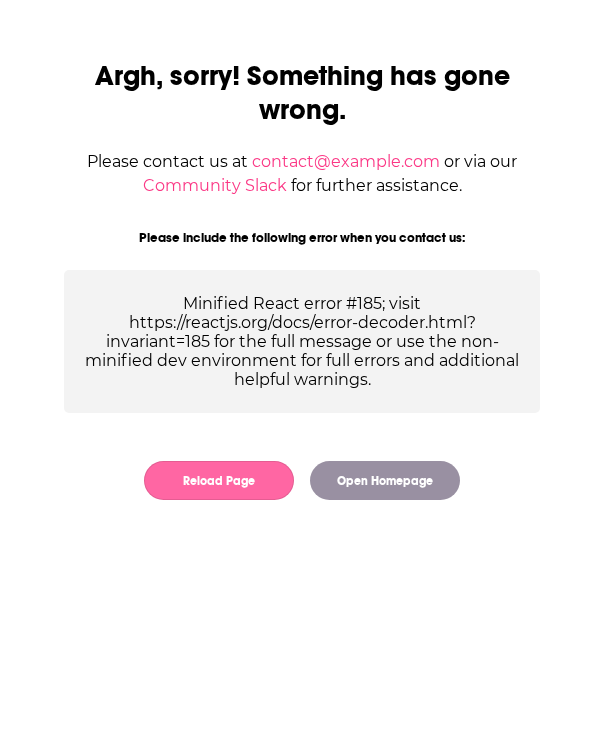 click on "Reload Page" at bounding box center (219, 480) 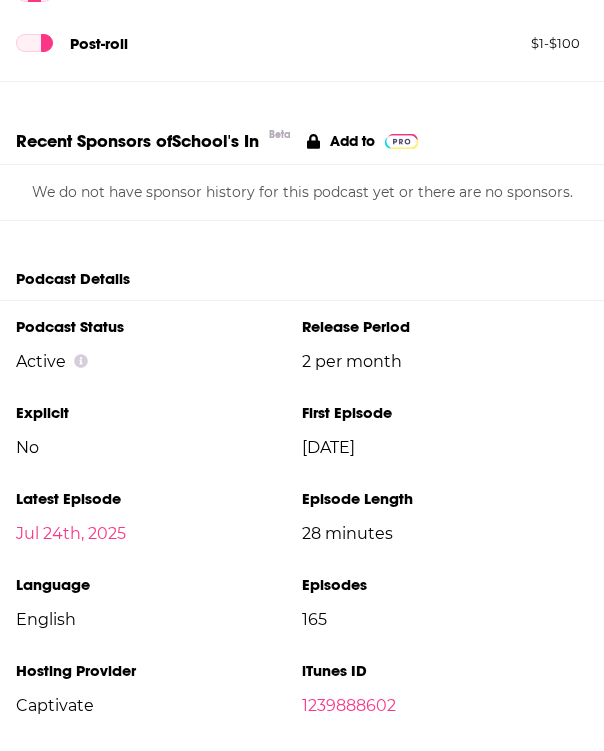 scroll, scrollTop: 2990, scrollLeft: 0, axis: vertical 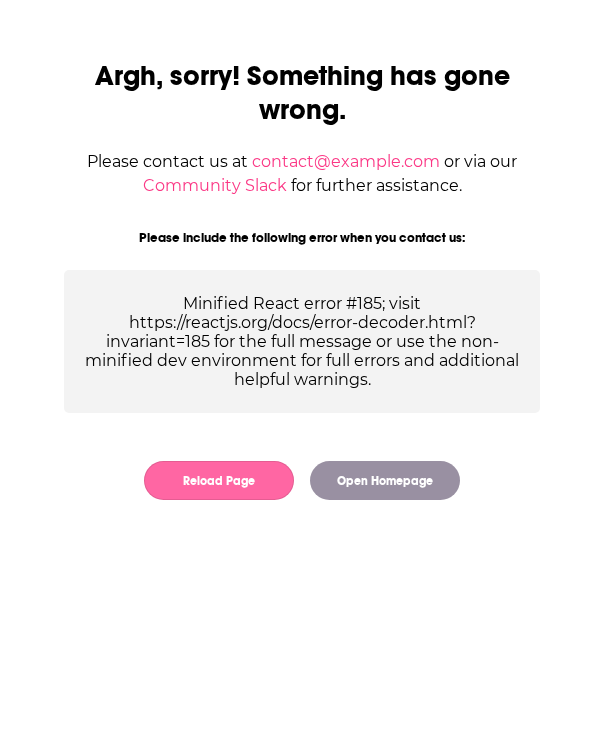 click on "Reload Page" at bounding box center (219, 480) 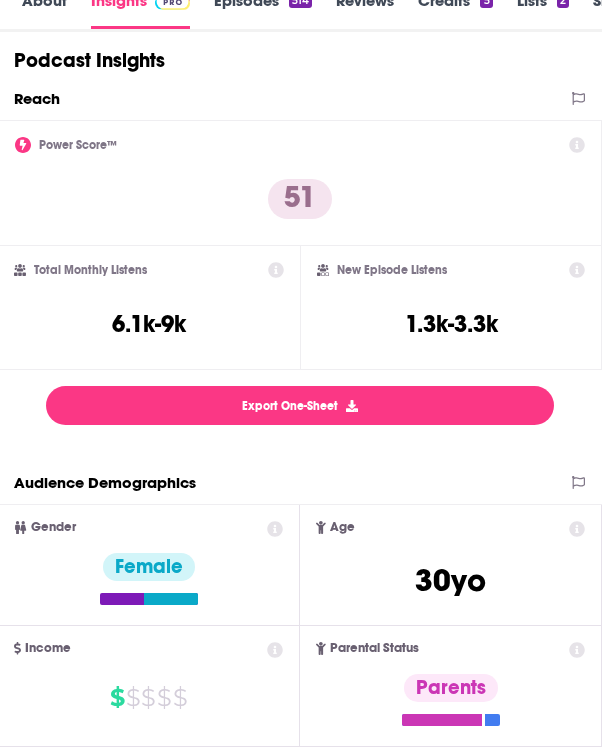scroll, scrollTop: 305, scrollLeft: 2, axis: both 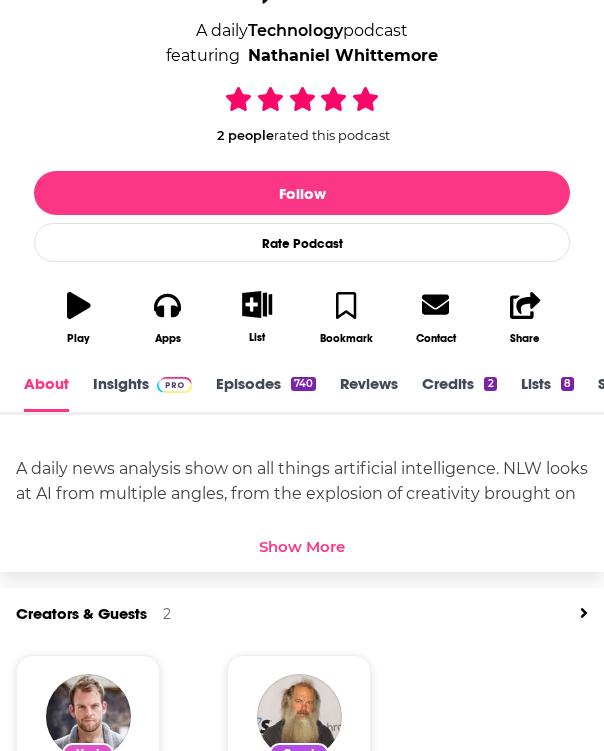 click on "Insights" at bounding box center (142, 393) 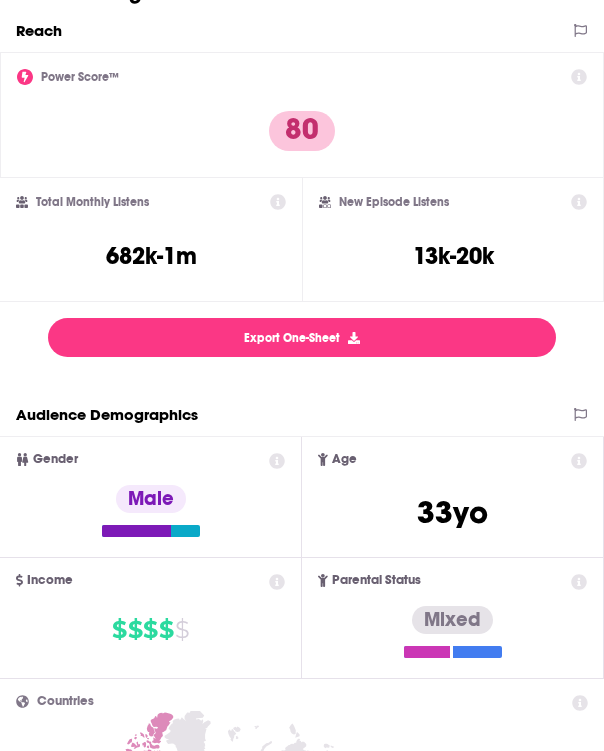 scroll, scrollTop: 0, scrollLeft: 0, axis: both 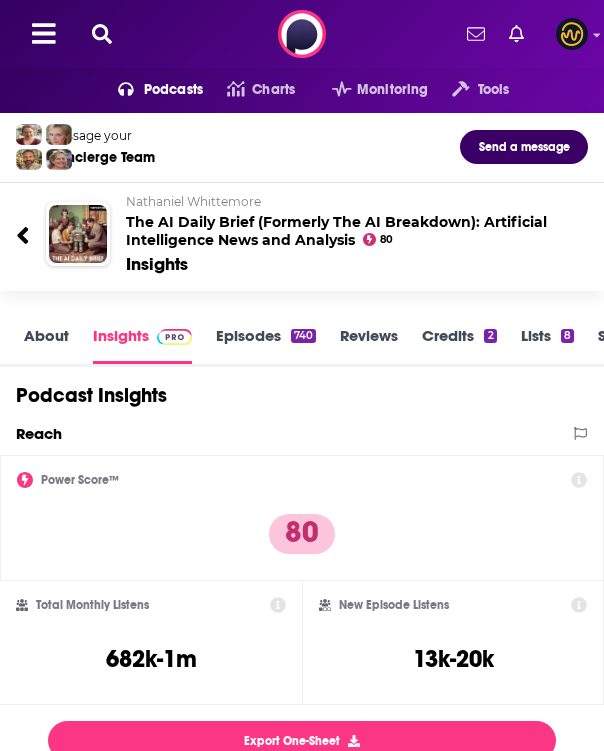 click on "About" at bounding box center [46, 345] 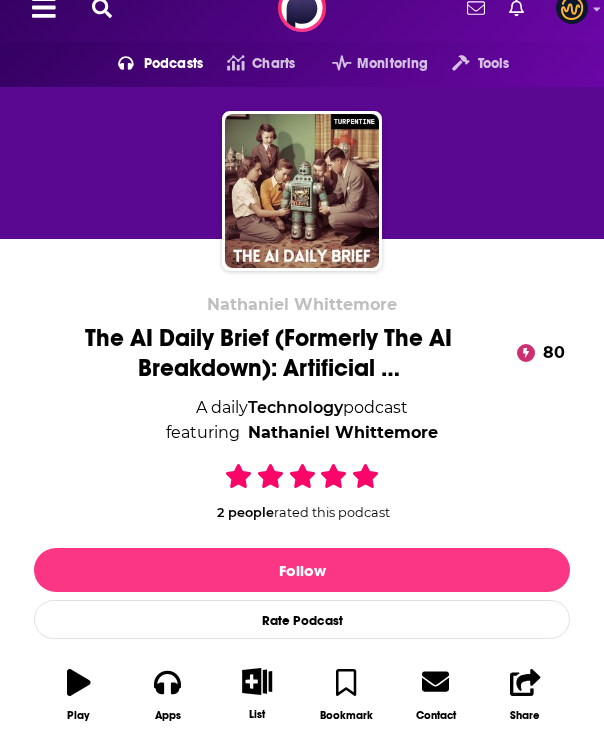 scroll, scrollTop: 241, scrollLeft: 0, axis: vertical 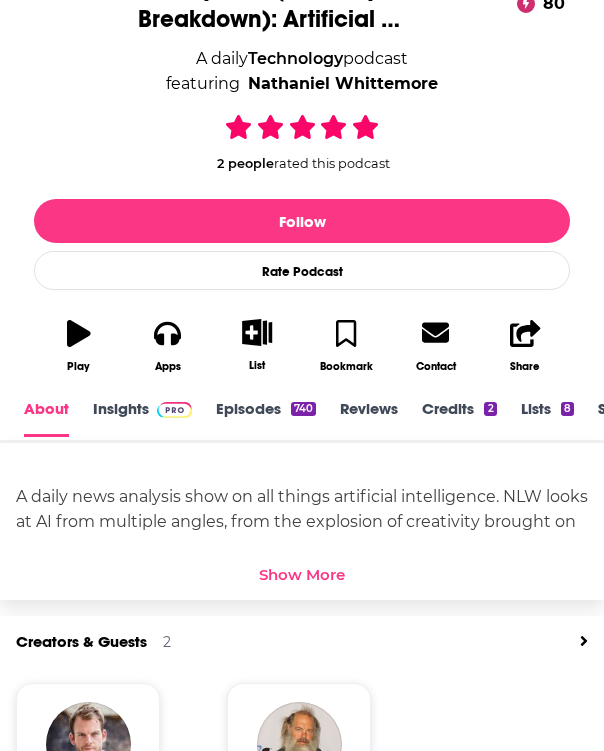 click on "Show More" at bounding box center [302, 574] 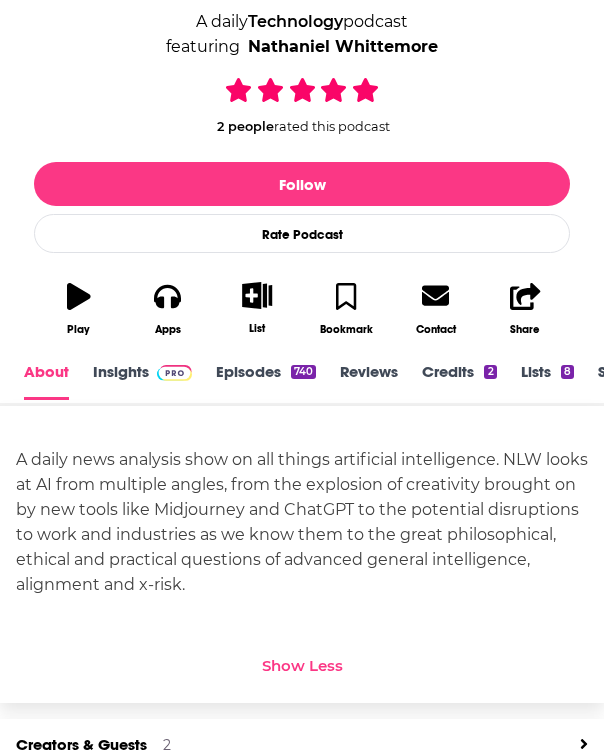 scroll, scrollTop: 421, scrollLeft: 0, axis: vertical 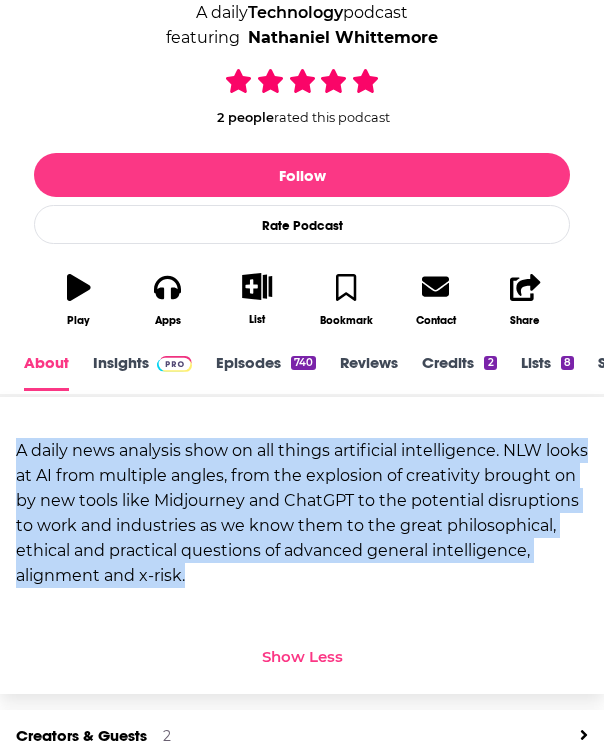 drag, startPoint x: 18, startPoint y: 445, endPoint x: 312, endPoint y: 576, distance: 321.86487 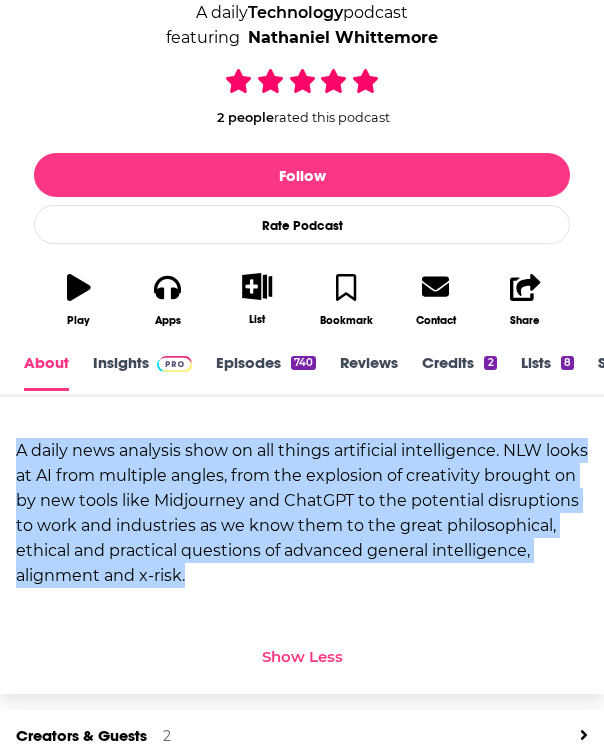 click on "A daily news analysis show on all things artificial intelligence. NLW looks at AI from multiple angles, from the explosion of creativity brought on by new tools like Midjourney and ChatGPT to the potential disruptions to work and industries as we know them to the great philosophical, ethical and practical questions of advanced general intelligence, alignment and x-risk." at bounding box center [302, 513] 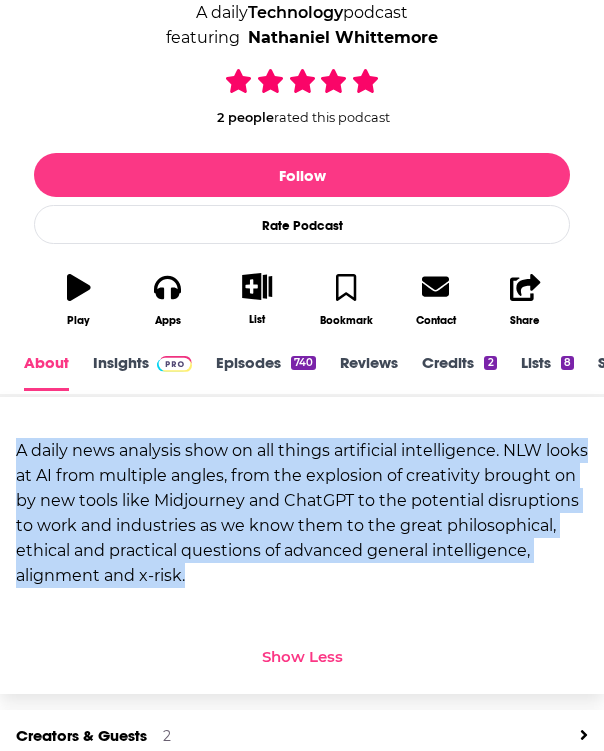 click on "A daily news analysis show on all things artificial intelligence. NLW looks at AI from multiple angles, from the explosion of creativity brought on by new tools like Midjourney and ChatGPT to the potential disruptions to work and industries as we know them to the great philosophical, ethical and practical questions of advanced general intelligence, alignment and x-risk." at bounding box center (302, 513) 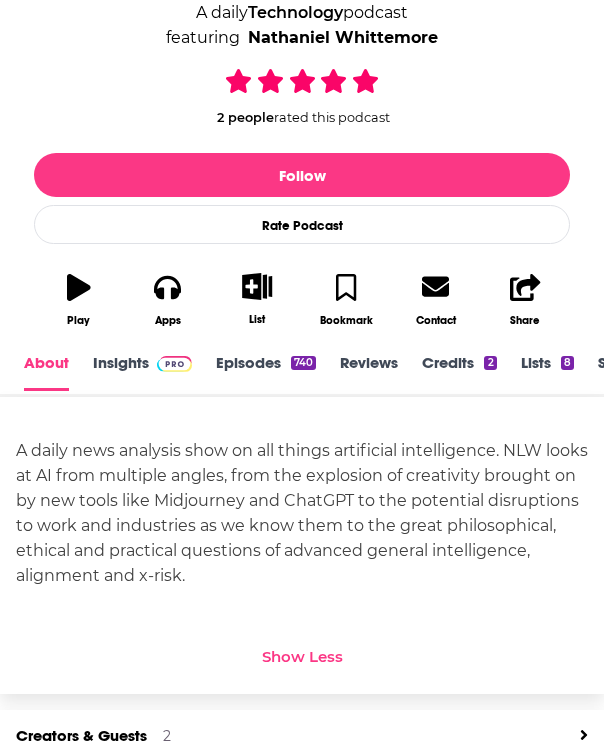 click on "Insights" at bounding box center (142, 372) 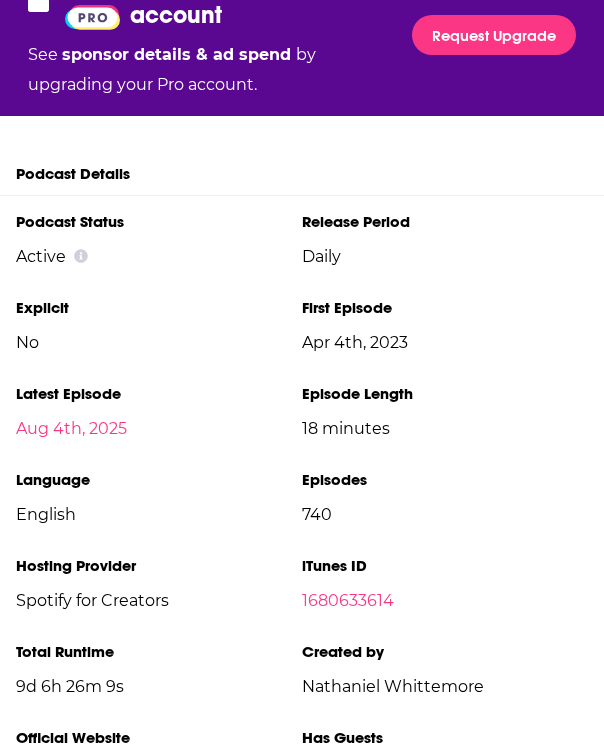 scroll, scrollTop: 3791, scrollLeft: 0, axis: vertical 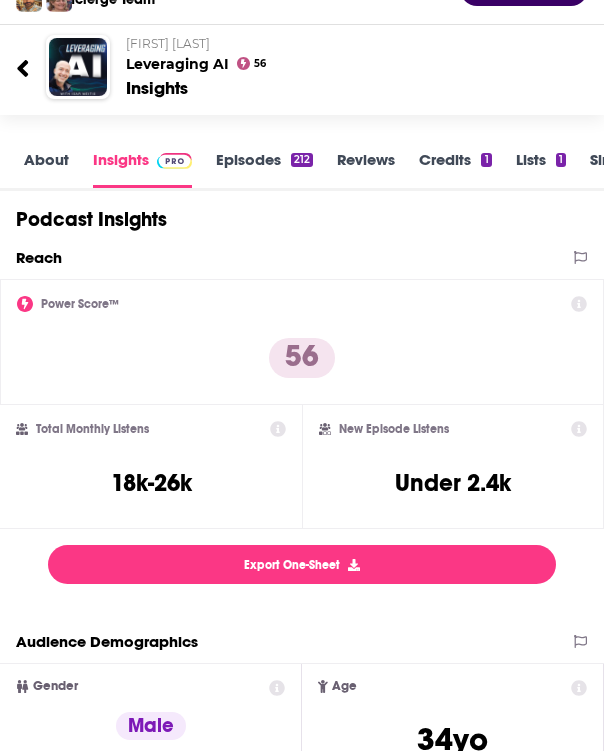 click on "About" at bounding box center [46, 169] 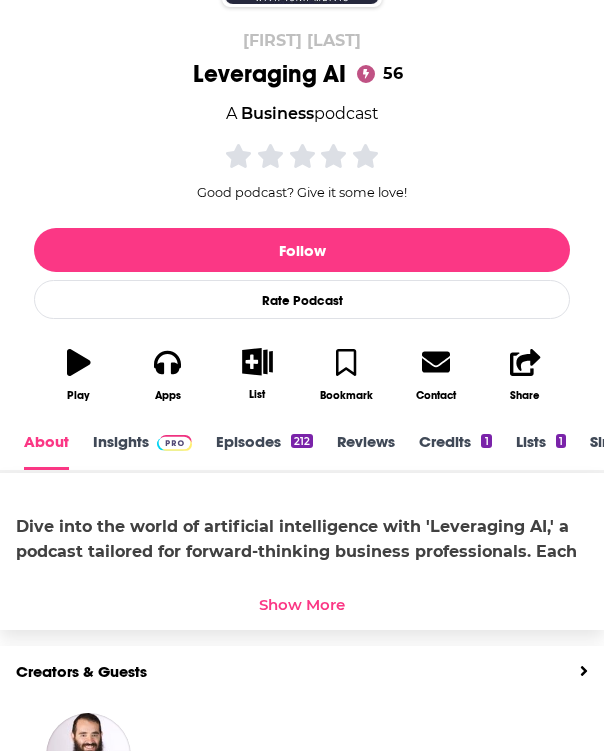scroll, scrollTop: 325, scrollLeft: 0, axis: vertical 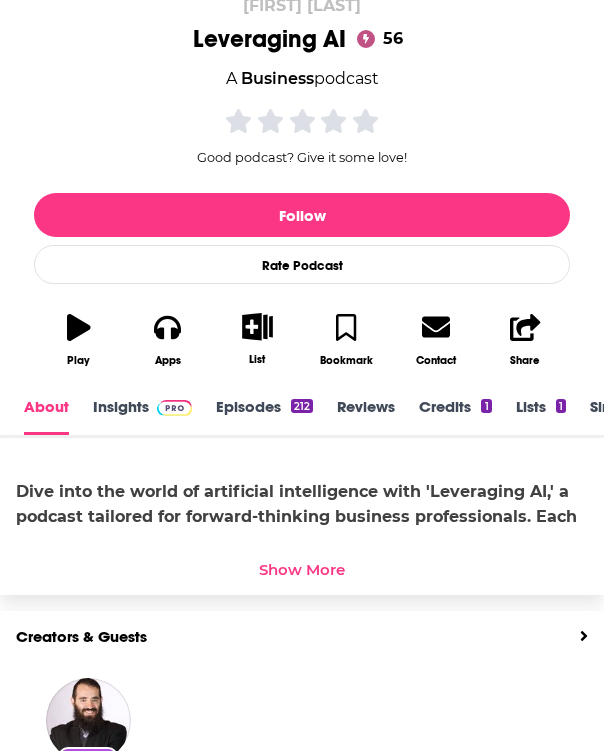 click on "Show More" at bounding box center [302, 569] 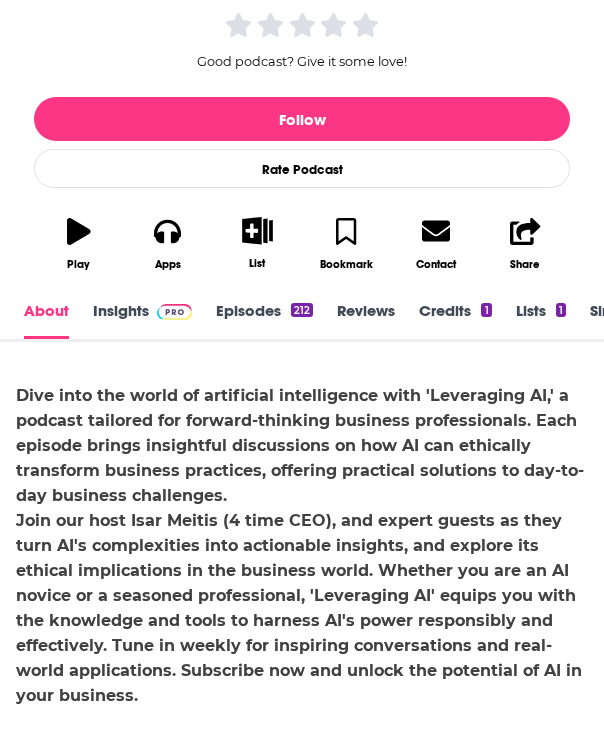 scroll, scrollTop: 450, scrollLeft: 0, axis: vertical 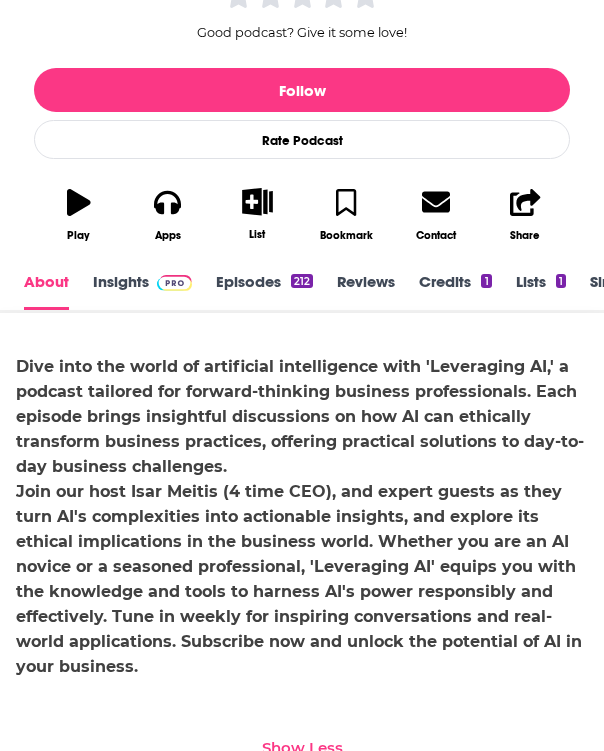 drag, startPoint x: 13, startPoint y: 362, endPoint x: 164, endPoint y: 665, distance: 338.541 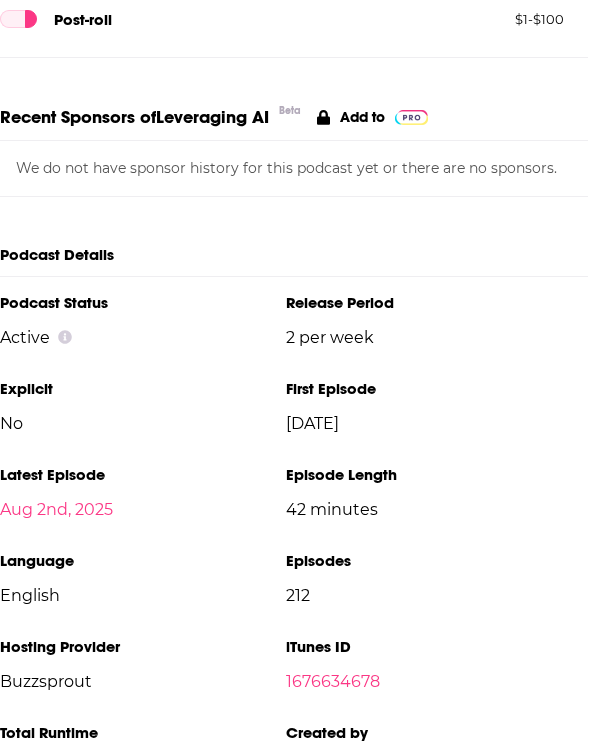 scroll, scrollTop: 3007, scrollLeft: 16, axis: both 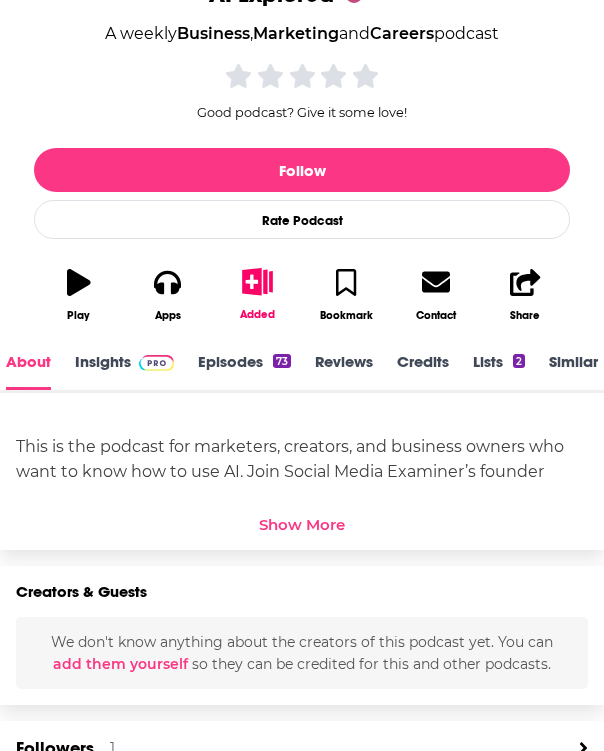 click on "Show More" at bounding box center [302, 524] 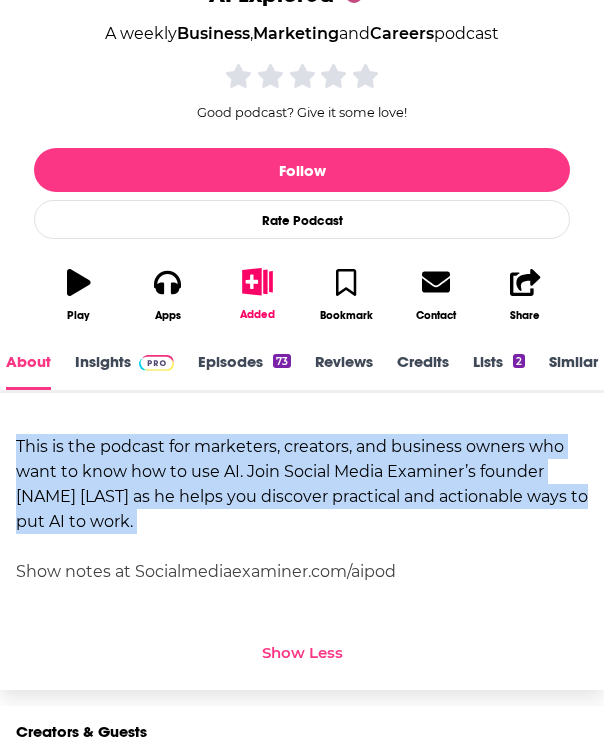 drag, startPoint x: 17, startPoint y: 438, endPoint x: 355, endPoint y: 535, distance: 351.64328 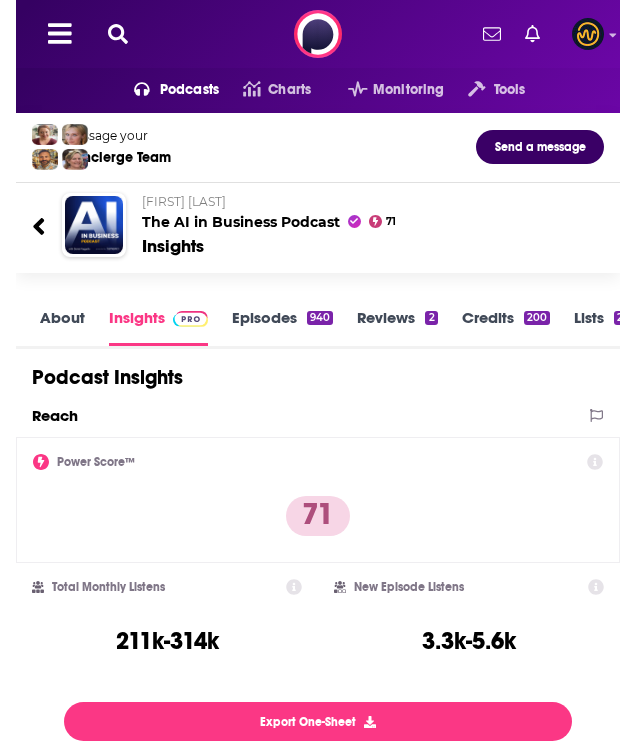 scroll, scrollTop: 0, scrollLeft: 0, axis: both 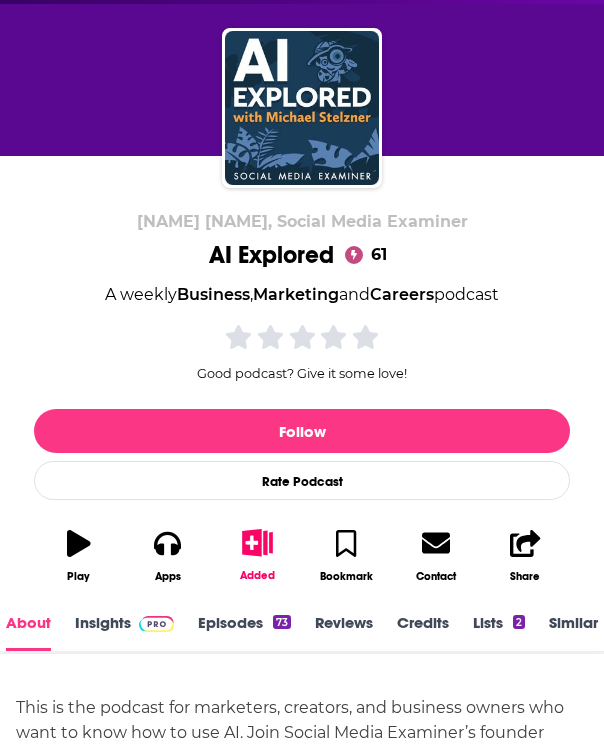 click on "Insights" at bounding box center (124, 632) 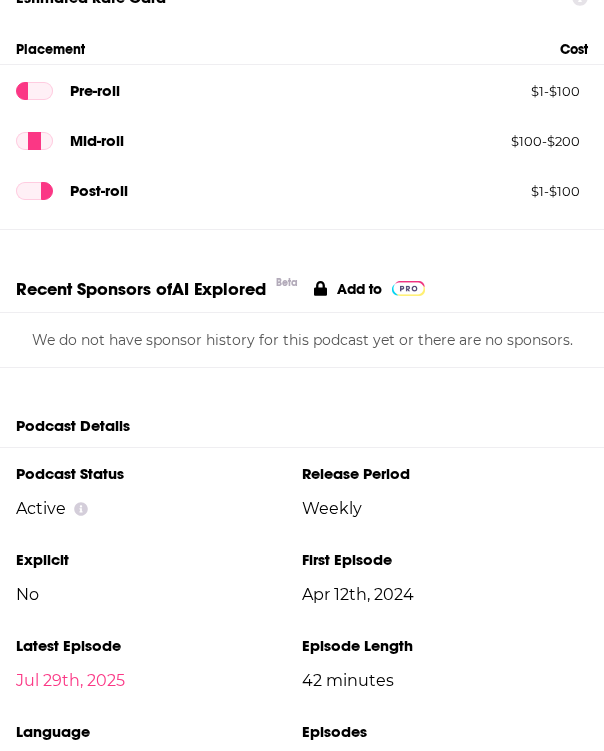 scroll, scrollTop: 2903, scrollLeft: 0, axis: vertical 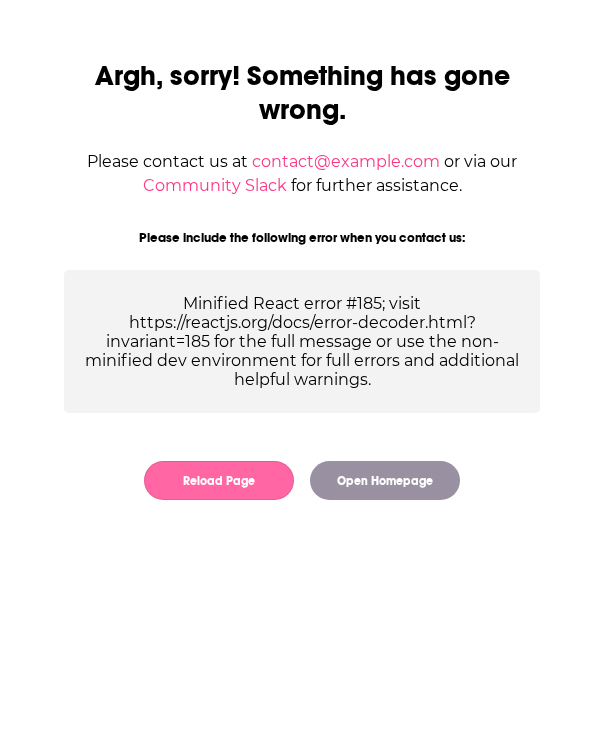 click on "Reload Page" at bounding box center [219, 480] 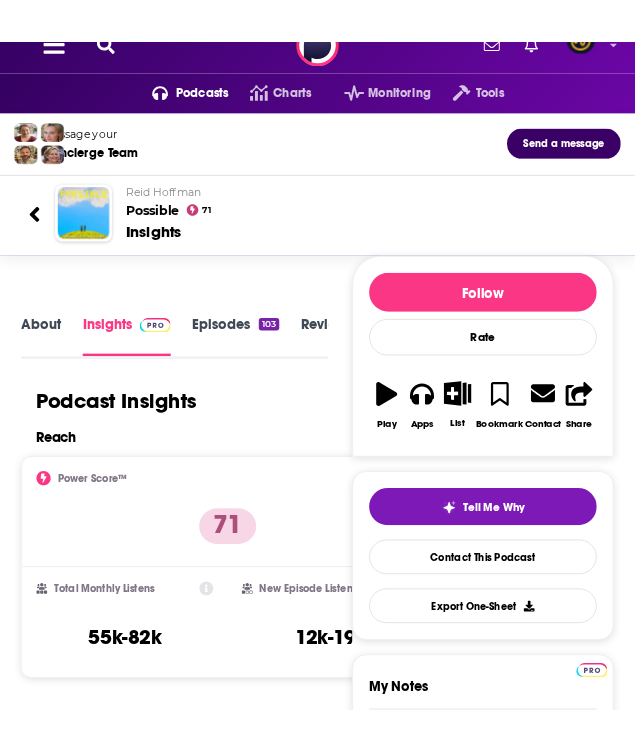 scroll, scrollTop: 33, scrollLeft: 0, axis: vertical 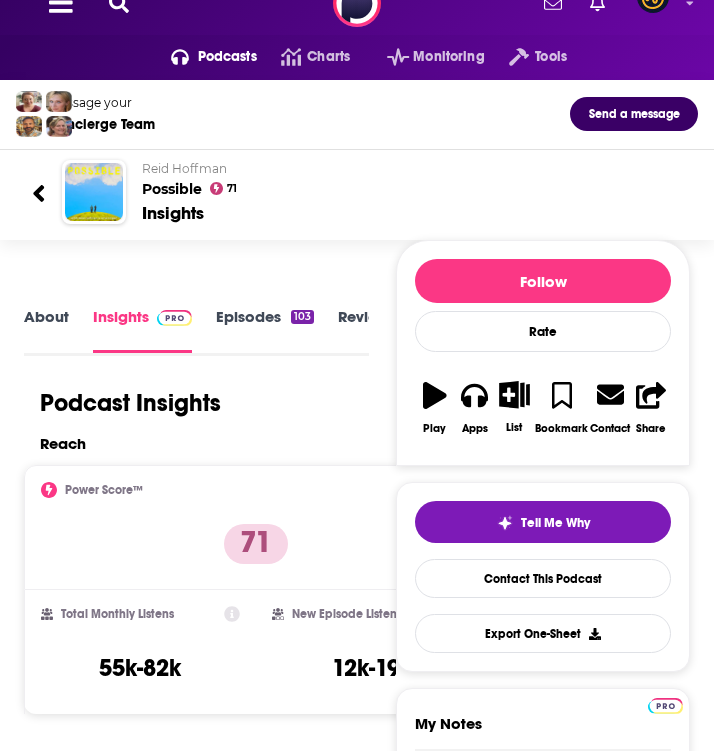 click on "Podcast Insights" at bounding box center [188, 403] 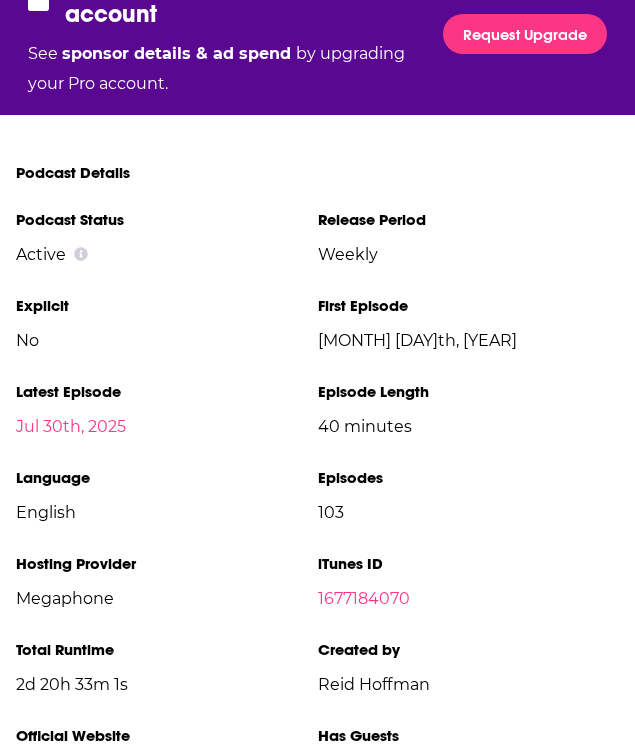 scroll, scrollTop: 3405, scrollLeft: 0, axis: vertical 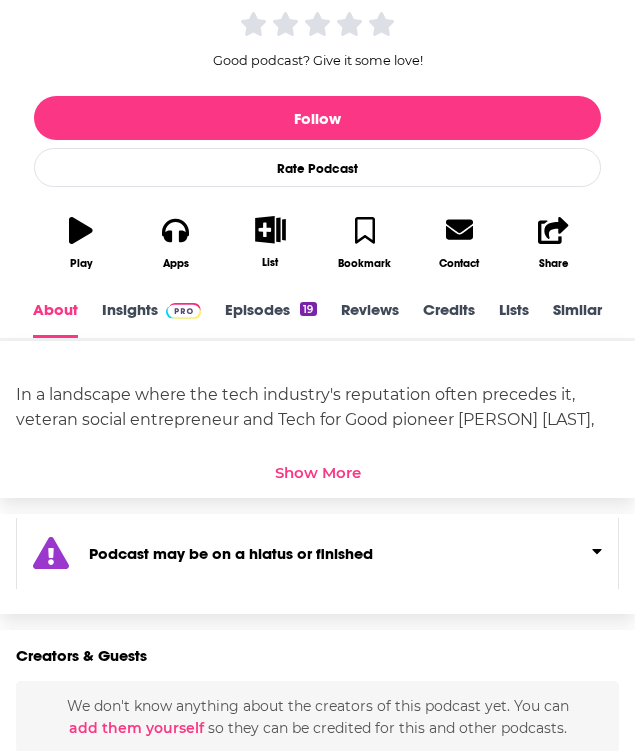click on "Show More" at bounding box center (318, 472) 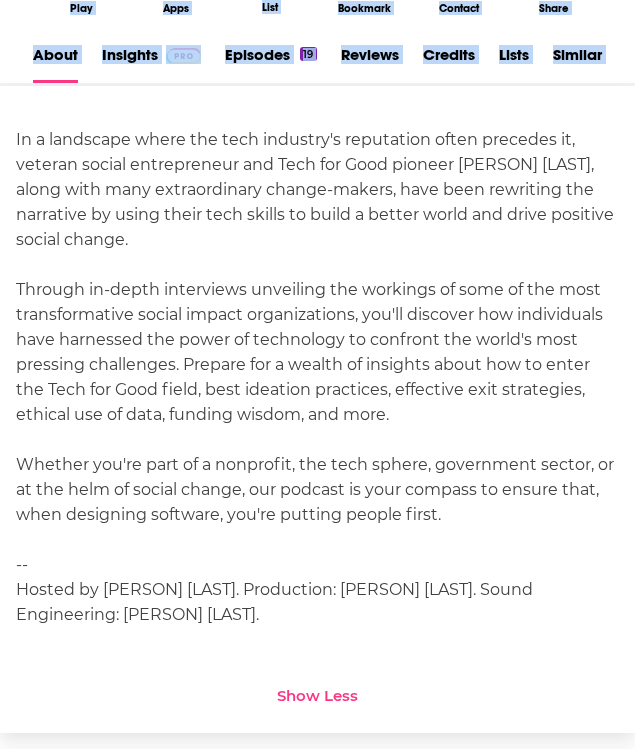 scroll, scrollTop: 681, scrollLeft: 0, axis: vertical 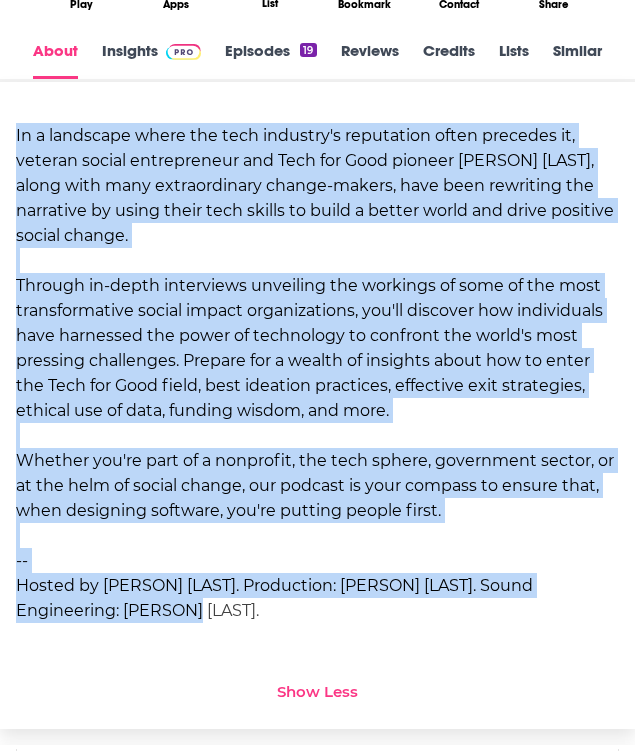 drag, startPoint x: 17, startPoint y: 390, endPoint x: 151, endPoint y: 614, distance: 261.02106 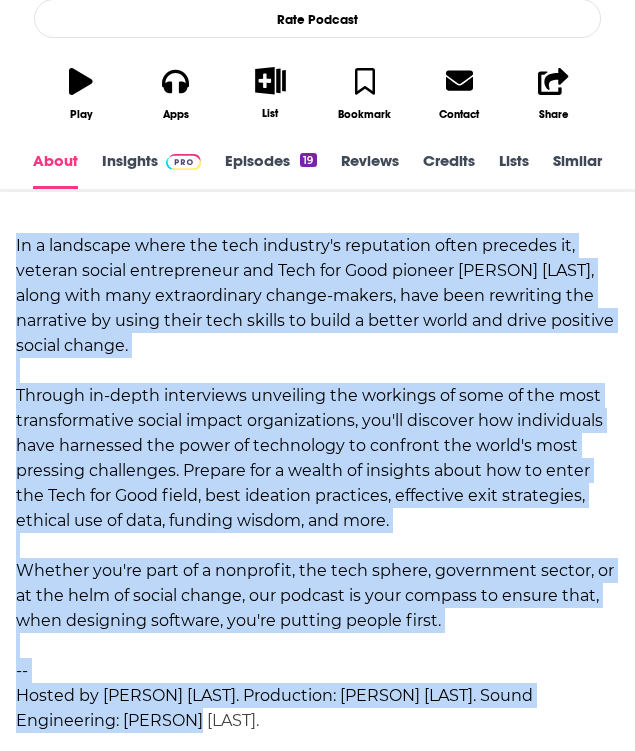 scroll, scrollTop: 375, scrollLeft: 0, axis: vertical 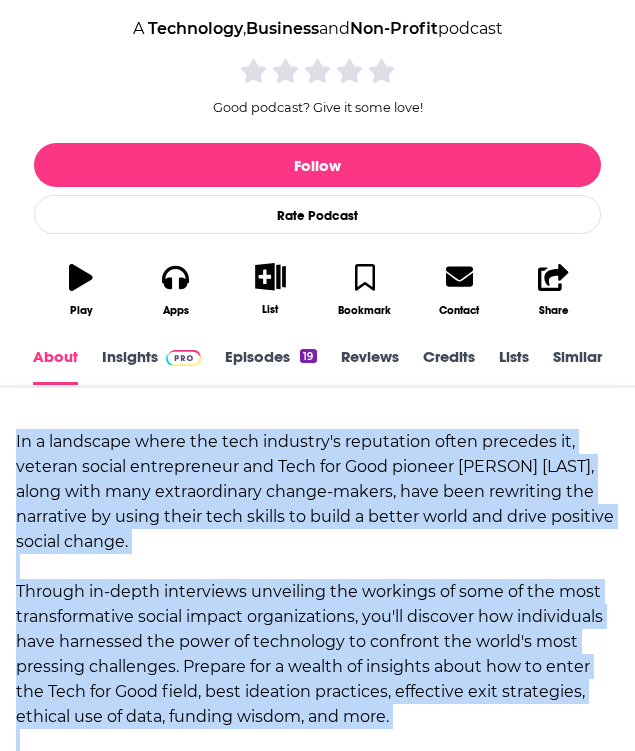 click on "In a landscape where the tech industry's reputation often precedes it, veteran social entrepreneur and Tech for Good pioneer Jim Fruchterman, along with many extraordinary change-makers, have been rewriting the narrative by using their tech skills to build a better world and drive positive social change.
Through in-depth interviews unveiling the workings of some of the most transformative social impact organizations, you'll discover how individuals have harnessed the power of technology to confront the world's most pressing challenges. Prepare for a wealth of insights about how to enter the Tech for Good field, best ideation practices, effective exit strategies, ethical use of data, funding wisdom, and more.
Whether you're part of a nonprofit, the tech sphere, government sector, or at the helm of social change, our podcast is your compass to ensure that, when designing software, you're putting people first.
-- Hosted by Jim Fruchterman. Production: Gabriele Sha. Sound Engineering: Phil Kadet." at bounding box center [317, 679] 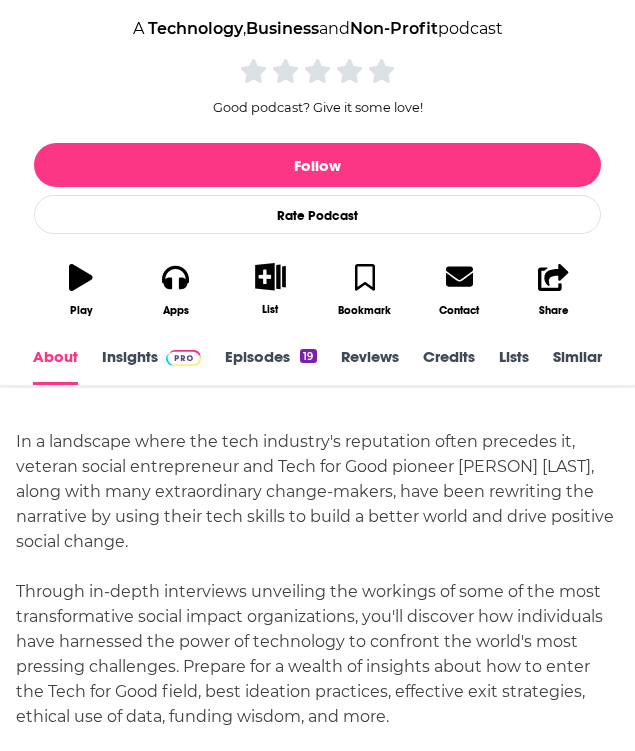 click on "About Insights Episodes 19 Reviews Credits Lists Similar" at bounding box center [317, 358] 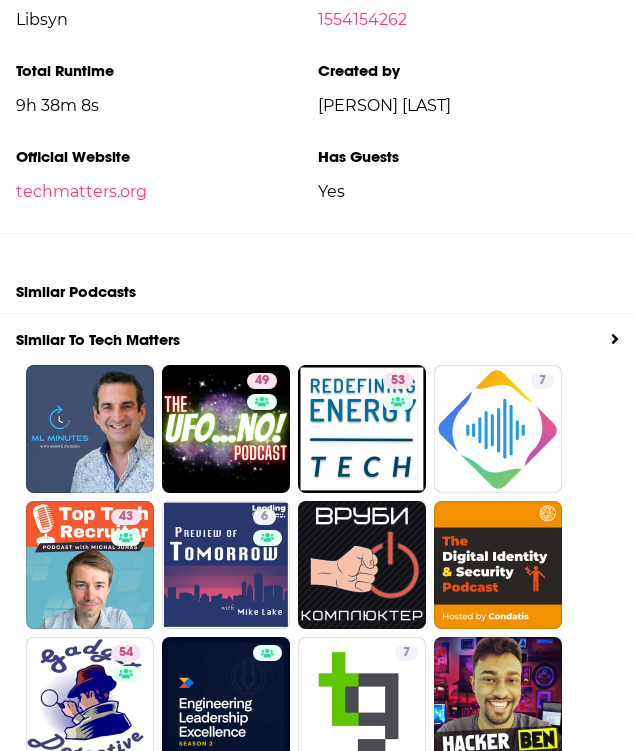 scroll, scrollTop: 3033, scrollLeft: 0, axis: vertical 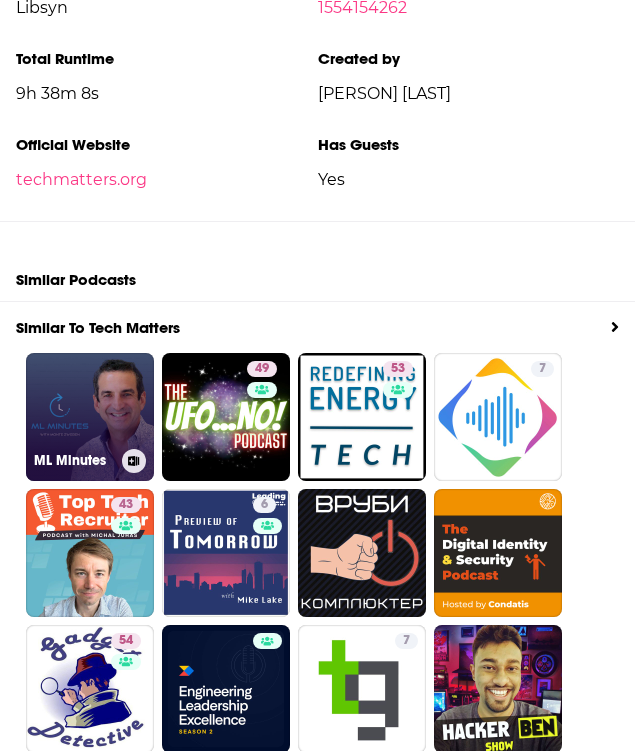 click on "ML Minutes" at bounding box center (90, 417) 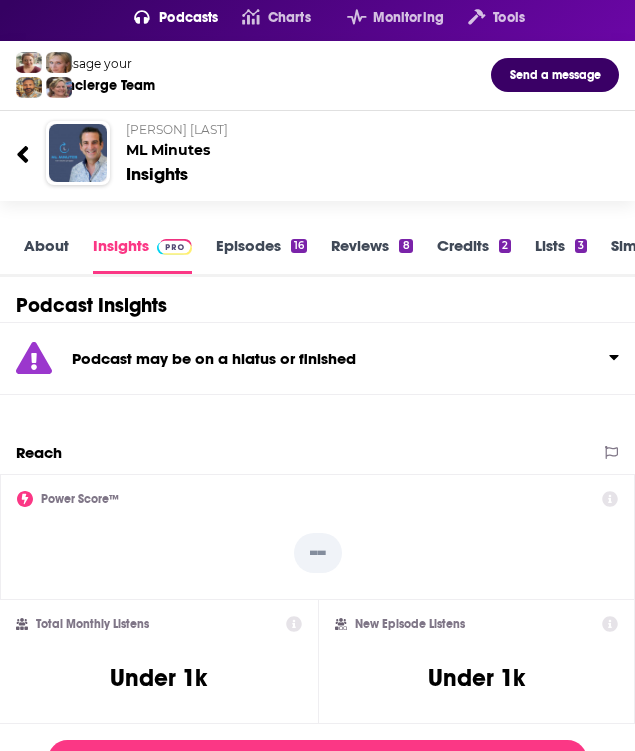 scroll, scrollTop: 79, scrollLeft: 0, axis: vertical 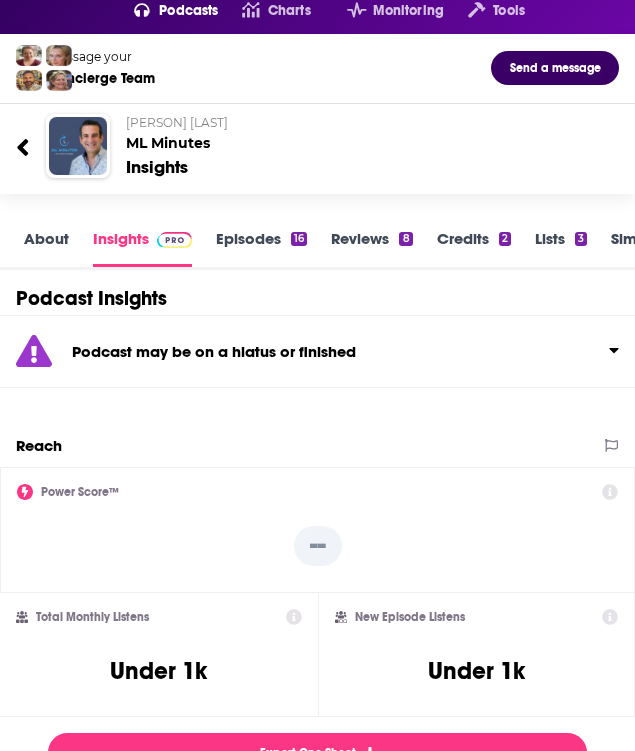 click on "About" at bounding box center [46, 248] 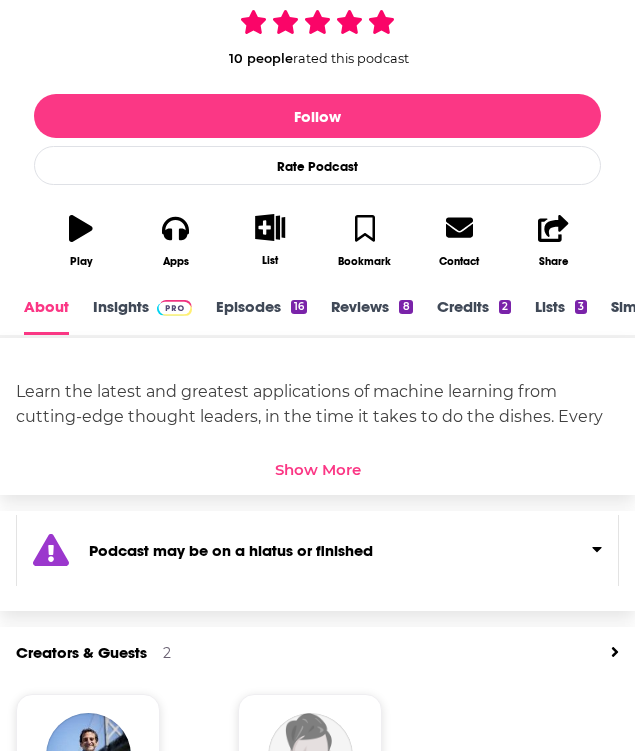 scroll, scrollTop: 459, scrollLeft: 0, axis: vertical 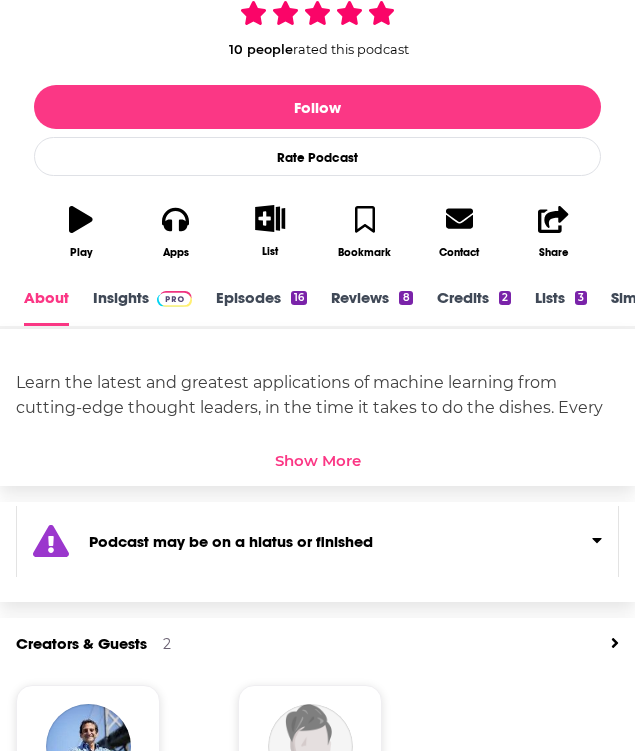 click on "Show More" at bounding box center [318, 460] 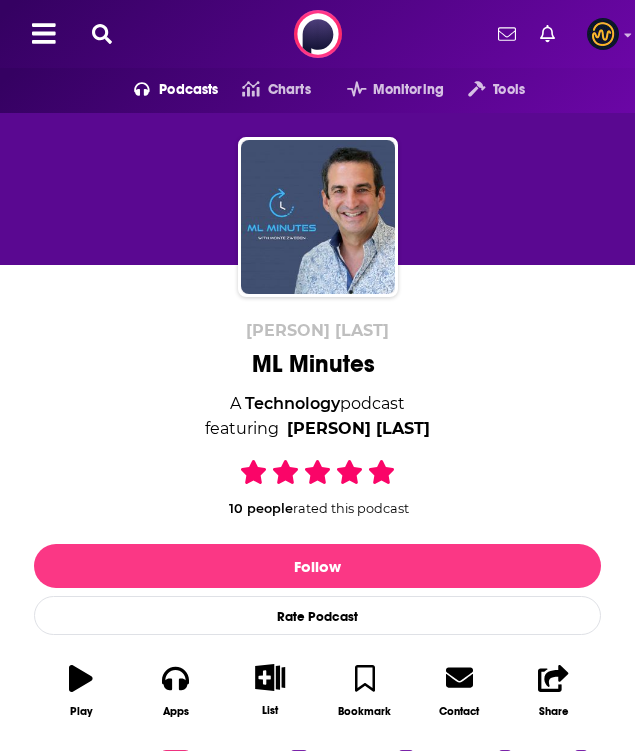 scroll, scrollTop: 0, scrollLeft: 0, axis: both 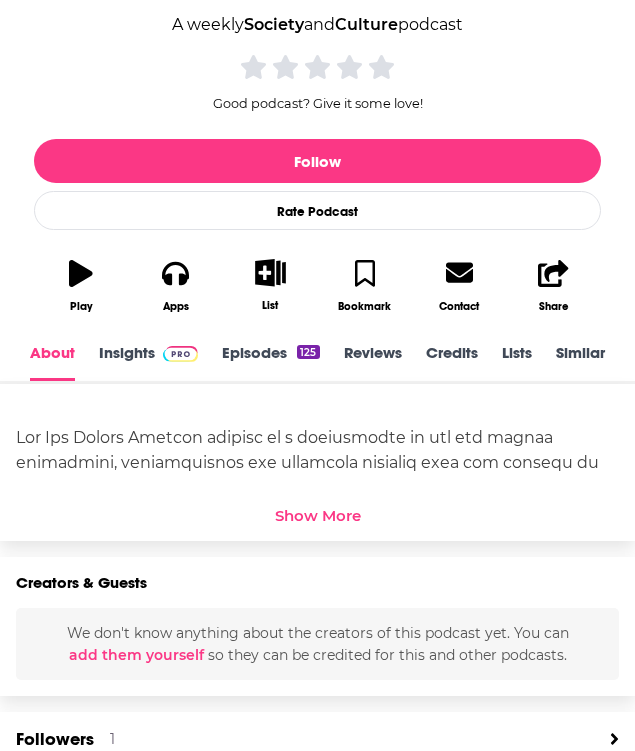 click on "Show More" at bounding box center [318, 515] 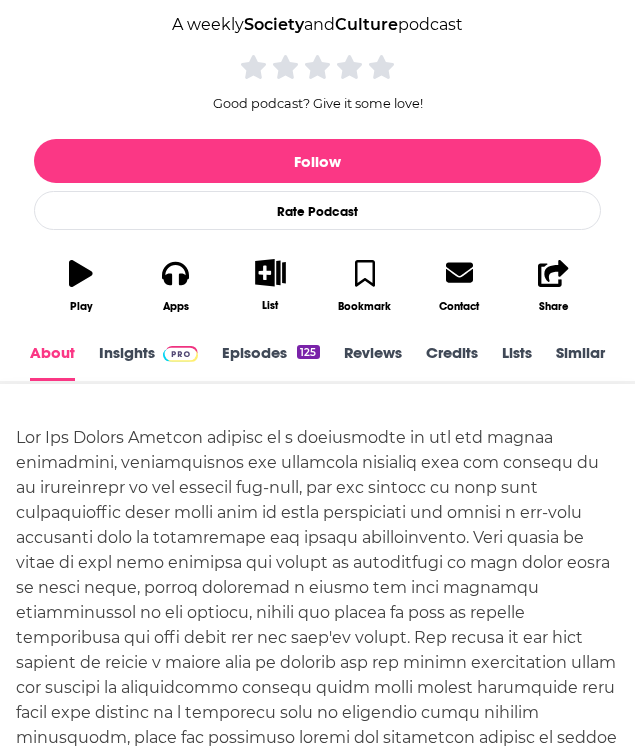 click on "You can visit the website at  https://www.nonprofpod.com/" at bounding box center [317, 687] 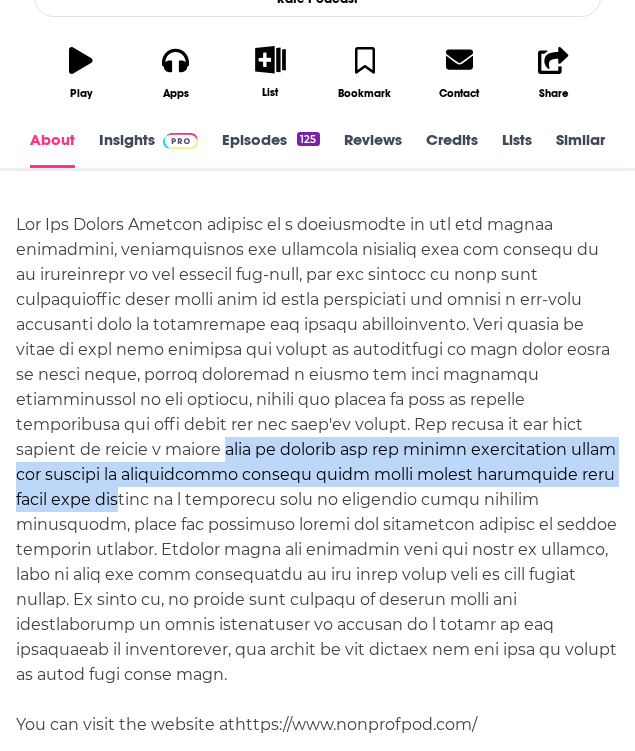 scroll, scrollTop: 622, scrollLeft: 0, axis: vertical 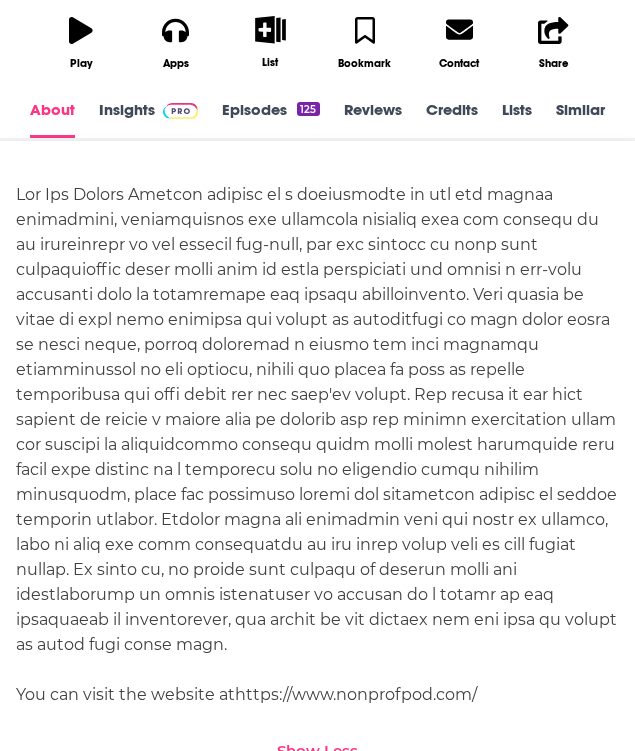 click on "You can visit the website at  https://www.nonprofpod.com/" at bounding box center [317, 444] 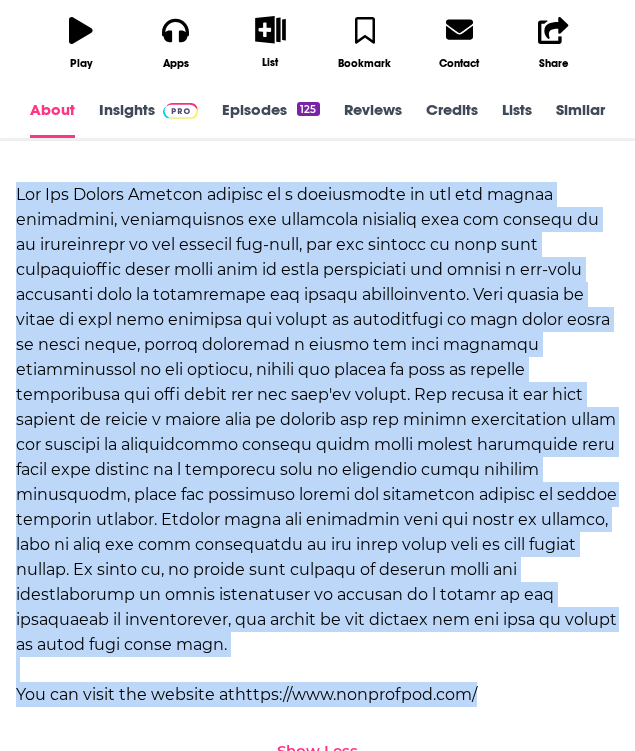 drag, startPoint x: 17, startPoint y: 189, endPoint x: 533, endPoint y: 673, distance: 707.46875 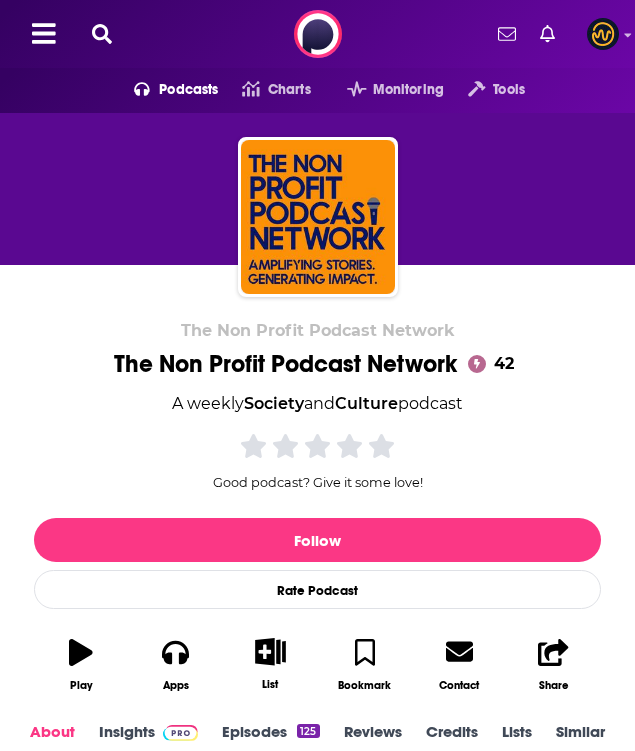 scroll, scrollTop: 0, scrollLeft: 0, axis: both 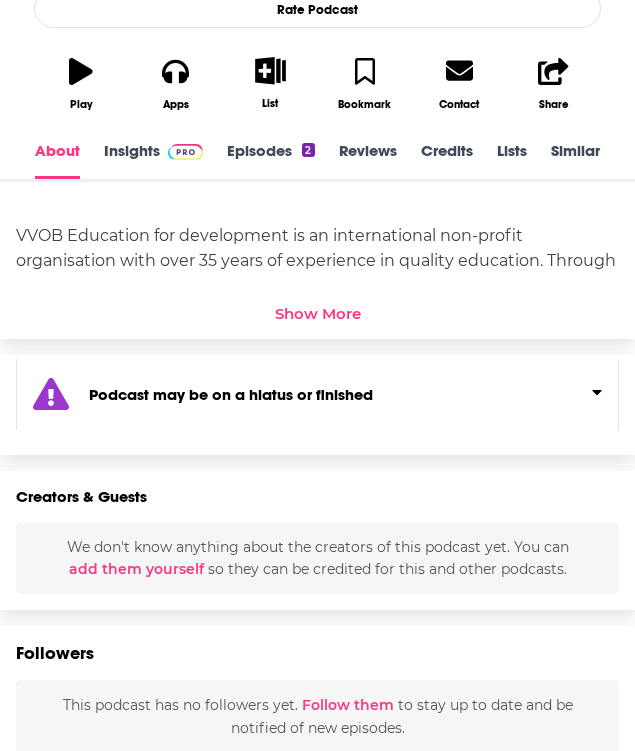 click on "Show More" at bounding box center (318, 313) 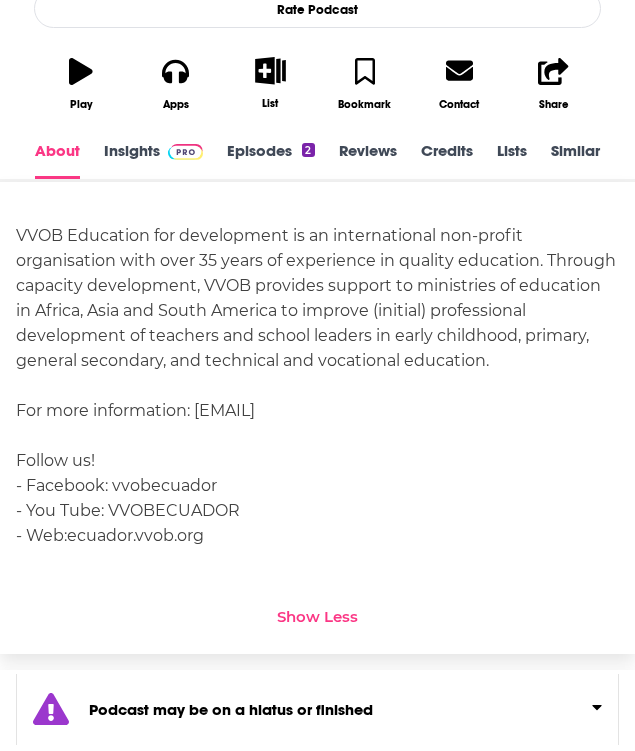 click on "VVOB Education for development is an international non-profit organisation with over 35 years of experience in quality education. Through capacity development, VVOB provides support to ministries of education in Africa, Asia and South America to improve (initial) professional development of teachers and school leaders in early childhood, primary, general secondary, and technical and vocational education.
For more information: [EMAIL]
Follow us! - Facebook: vvobecuador - You Tube: VVOBECUADOR - Web:  ecuador.vvob.org" at bounding box center (317, 385) 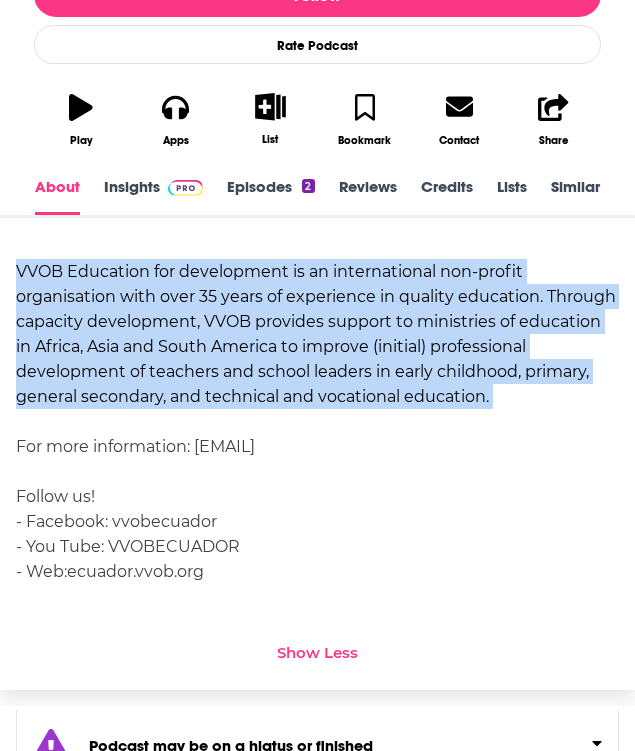 drag, startPoint x: 18, startPoint y: 257, endPoint x: 502, endPoint y: 408, distance: 507.0079 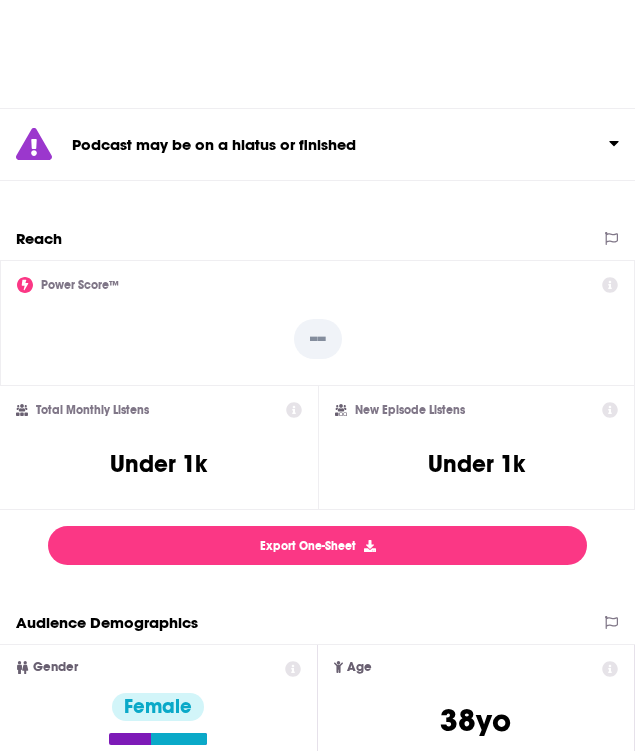 scroll, scrollTop: 0, scrollLeft: 0, axis: both 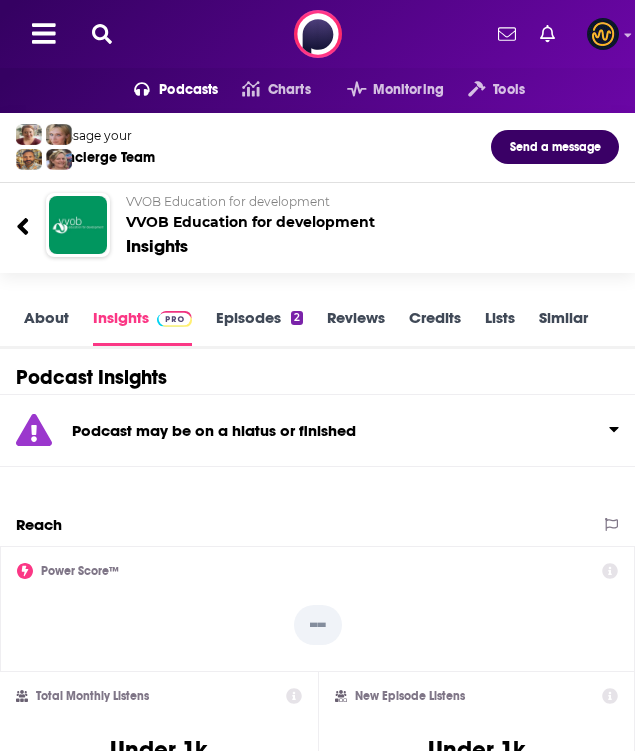 drag, startPoint x: 143, startPoint y: 180, endPoint x: 287, endPoint y: 508, distance: 358.2178 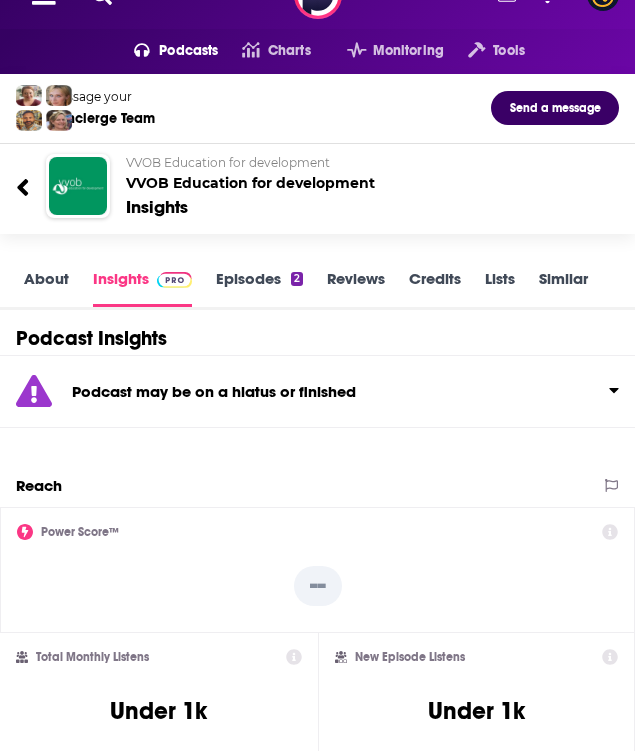 click on "Podcast may be on a hiatus or finished" at bounding box center [317, 391] 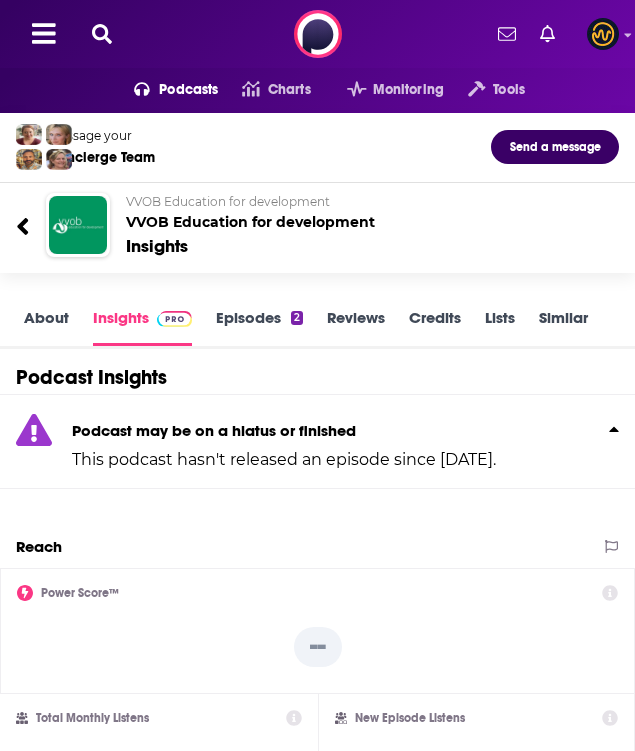 scroll, scrollTop: 0, scrollLeft: 0, axis: both 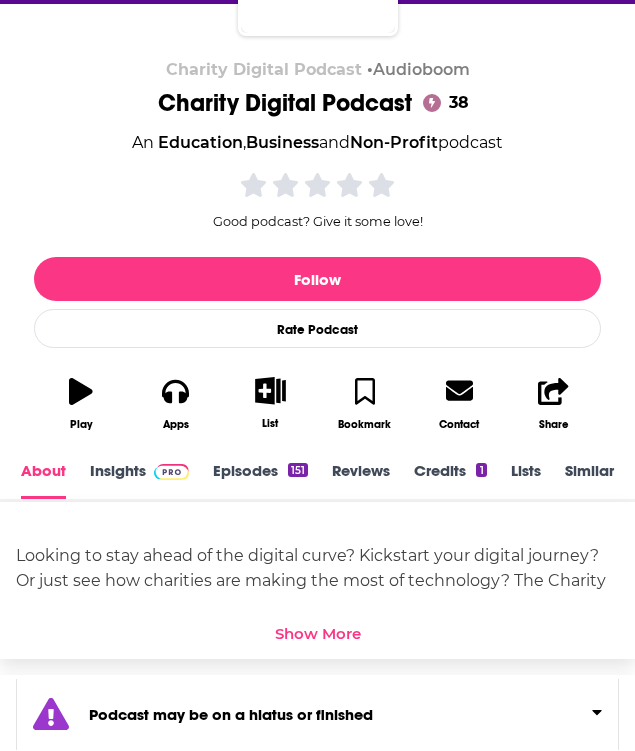 click on "[NAME] [LAST] Recent Episodes Turning awards into impact: How to apply and stand out May 20th, 2025 Digital inclusion: What we know in 2025  Mar 25th, 2025 The digital service delivery landscape in 2025 Mar 11th, 2025 View All Episodes Podcast Reviews This podcast hasn't been reviewed yet. You can  add a review   to show others what you thought. Mentioned In These Lists There are no lists that include  . You can" at bounding box center [317, 2425] 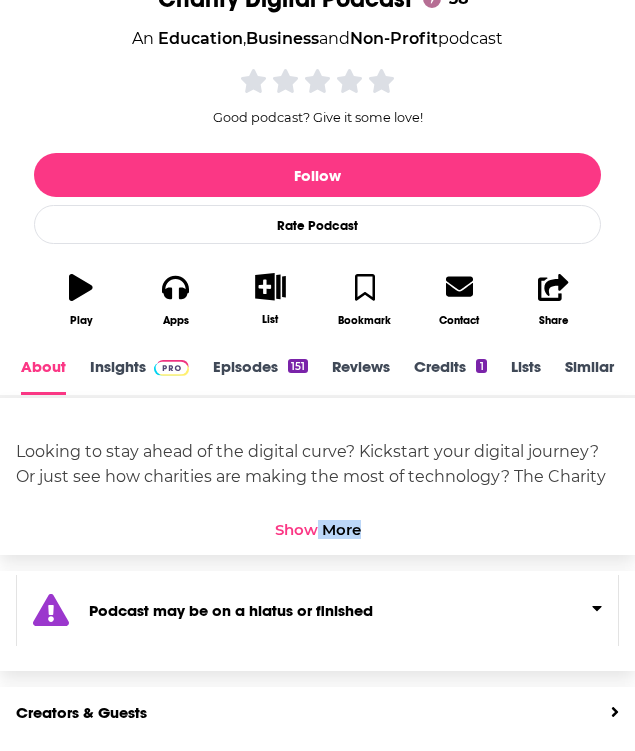 scroll, scrollTop: 389, scrollLeft: 0, axis: vertical 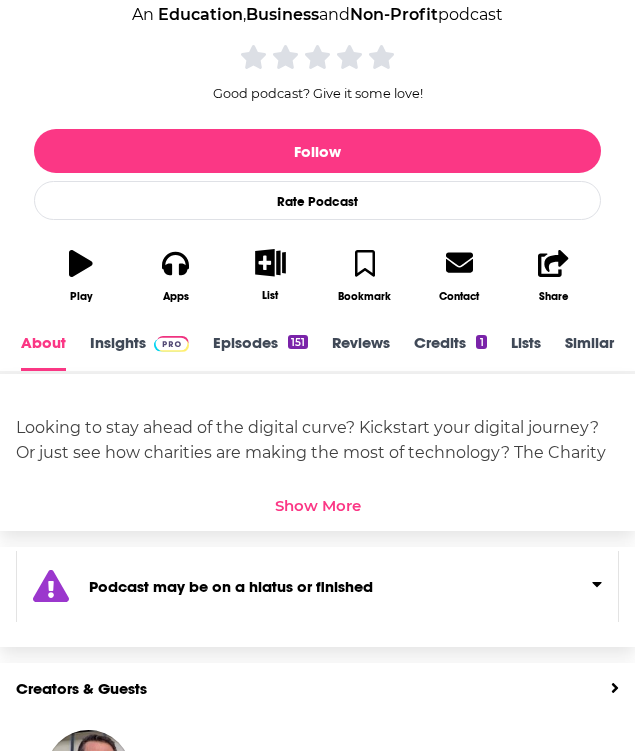 click on "Show More" at bounding box center [318, 505] 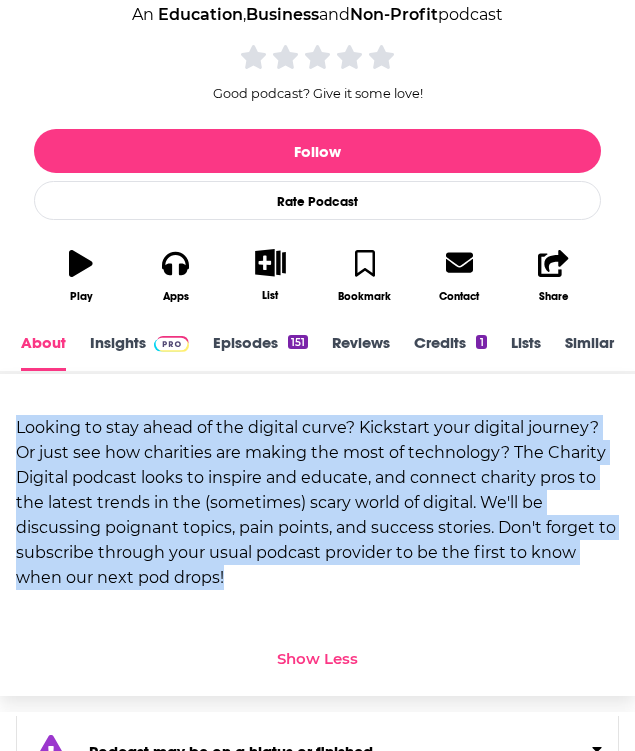 drag, startPoint x: 17, startPoint y: 429, endPoint x: 268, endPoint y: 585, distance: 295.52835 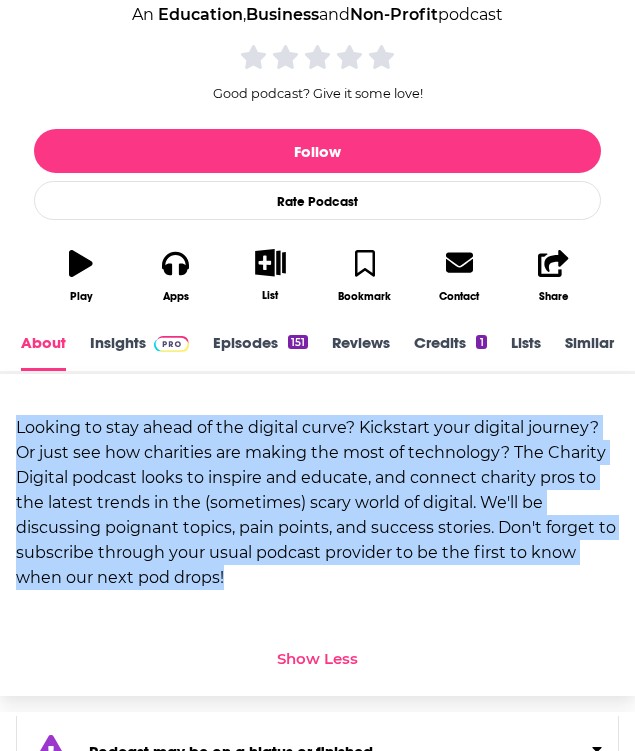 drag, startPoint x: 49, startPoint y: 594, endPoint x: 207, endPoint y: 399, distance: 250.97609 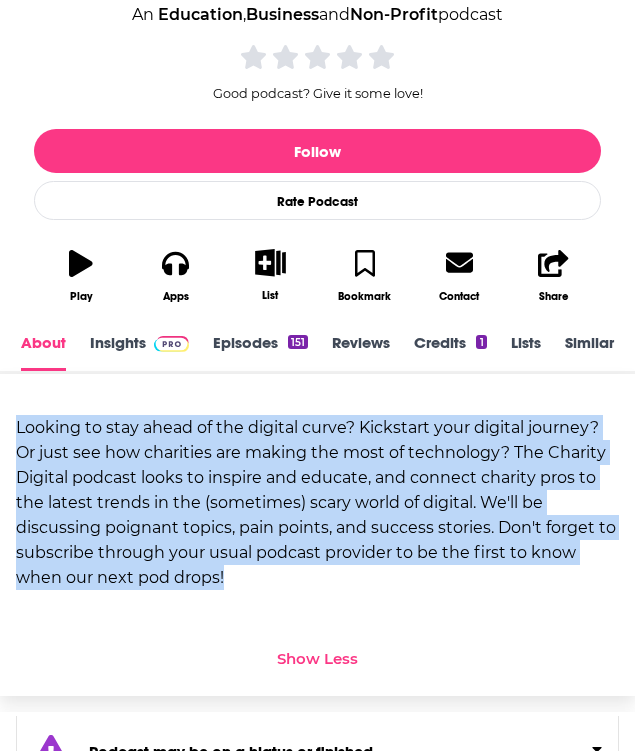 click on "Insights" at bounding box center [139, 352] 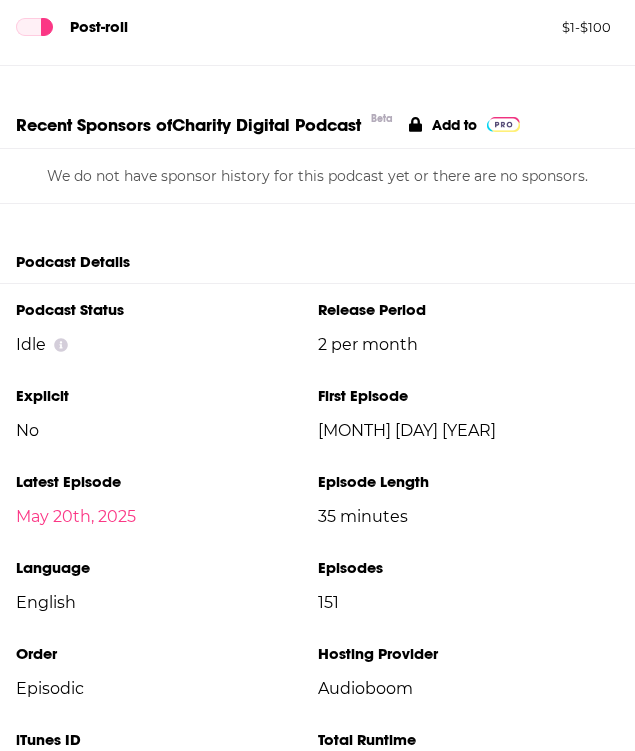 scroll, scrollTop: 3244, scrollLeft: 0, axis: vertical 